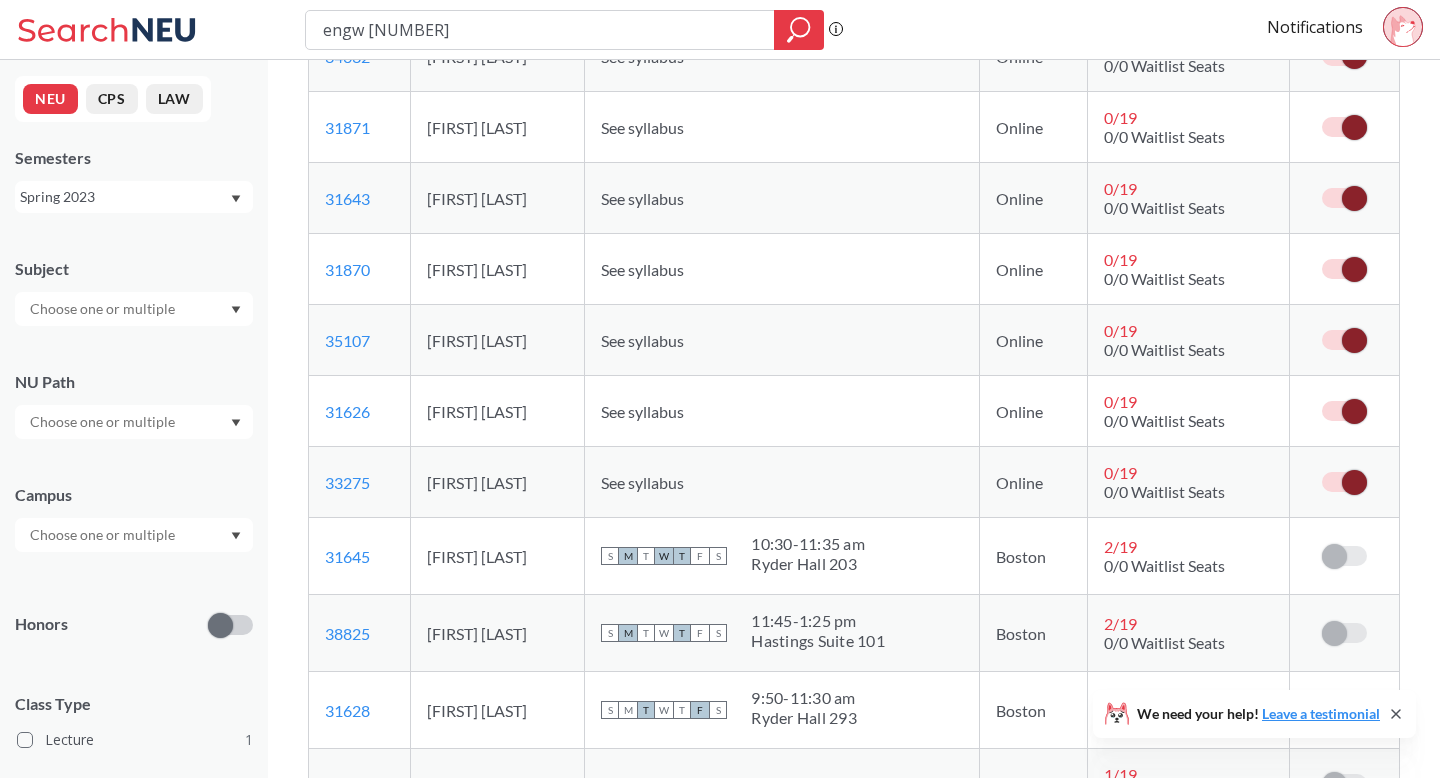 scroll, scrollTop: 0, scrollLeft: 0, axis: both 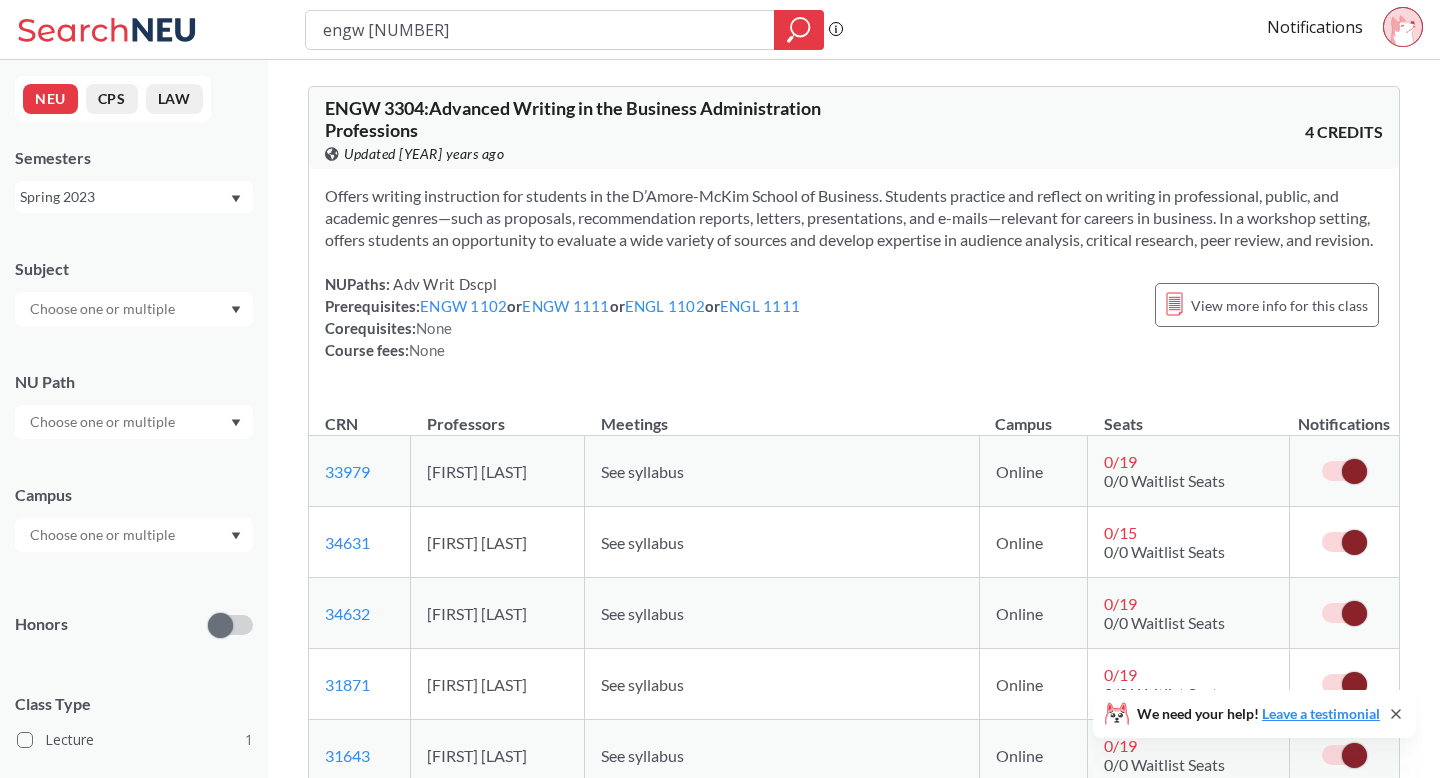 click on "Spring 2023" at bounding box center (134, 197) 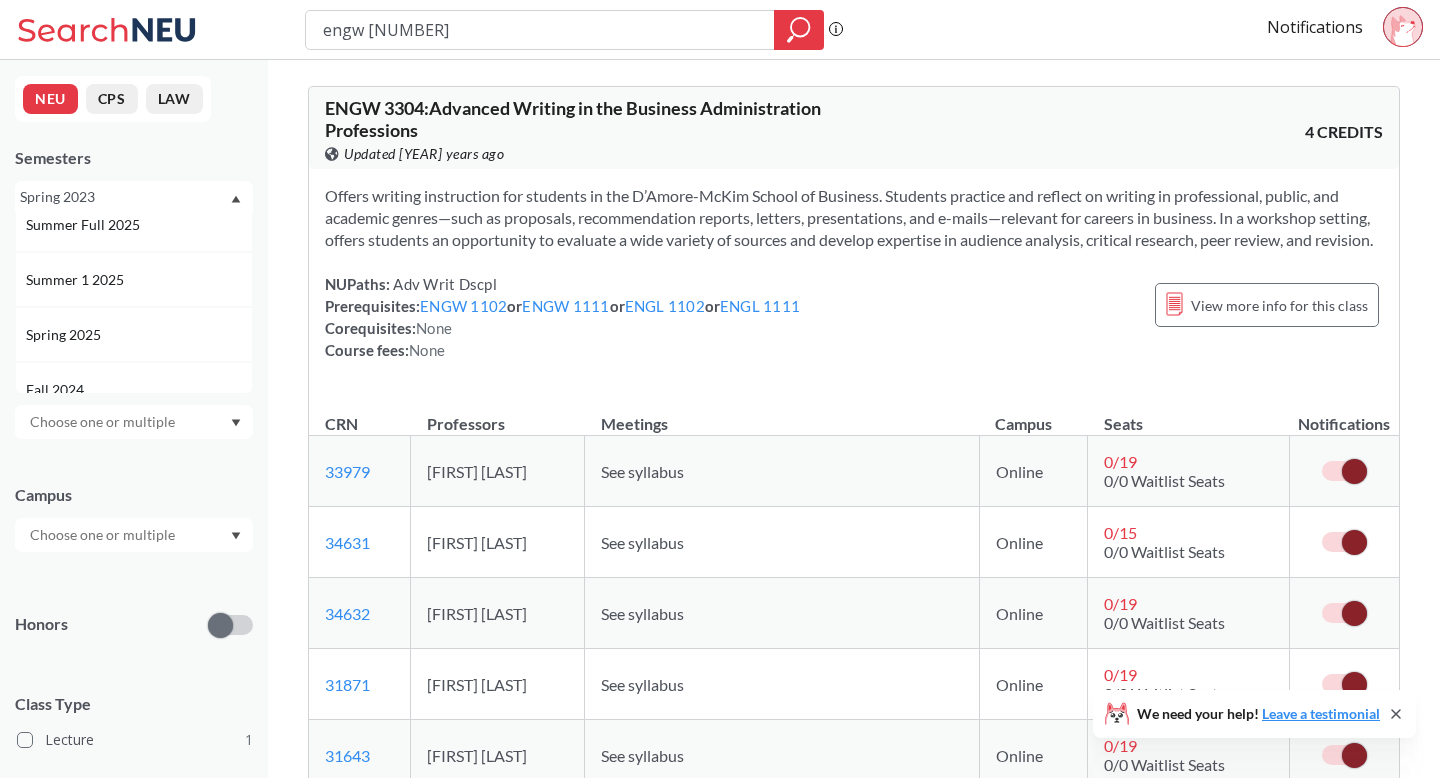 scroll, scrollTop: 0, scrollLeft: 0, axis: both 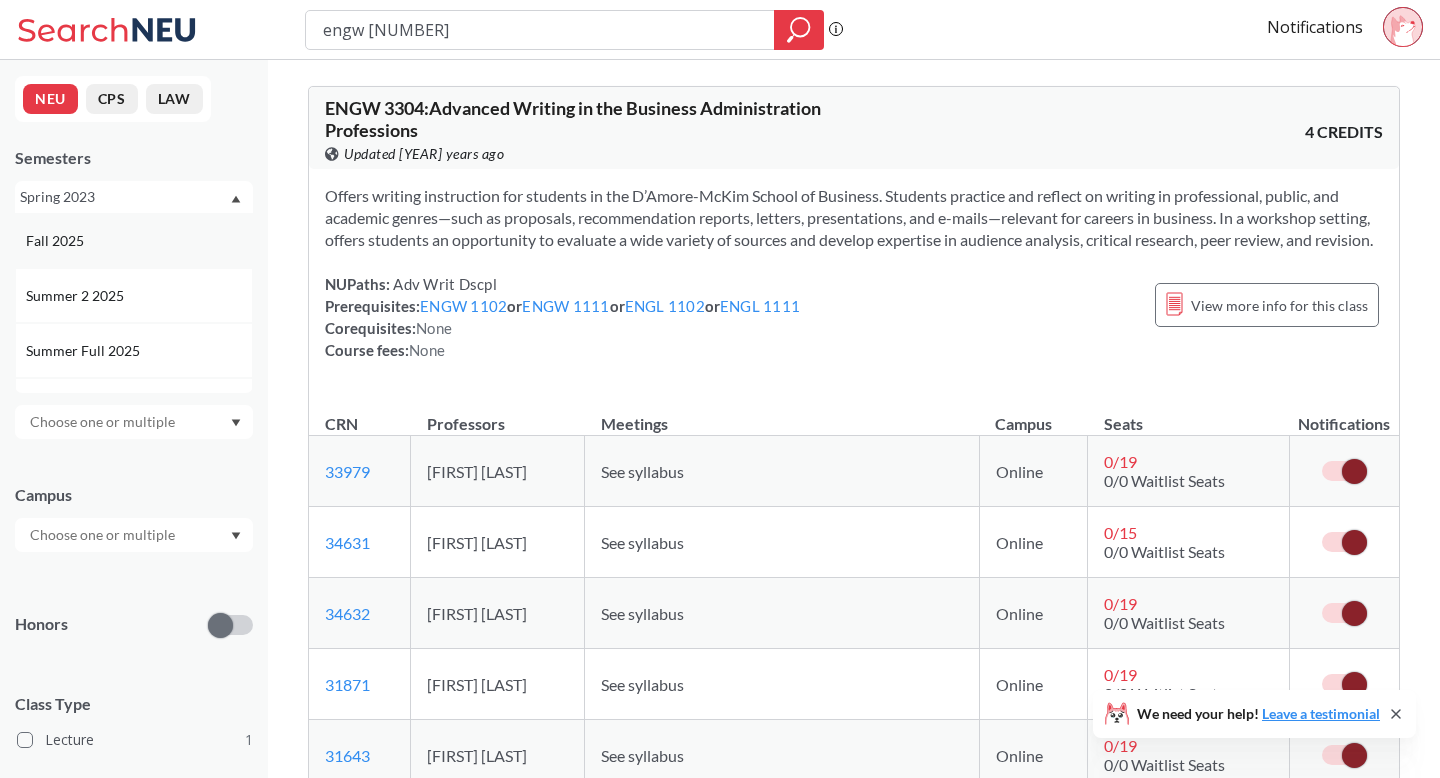 click on "Fall 2025" at bounding box center [139, 241] 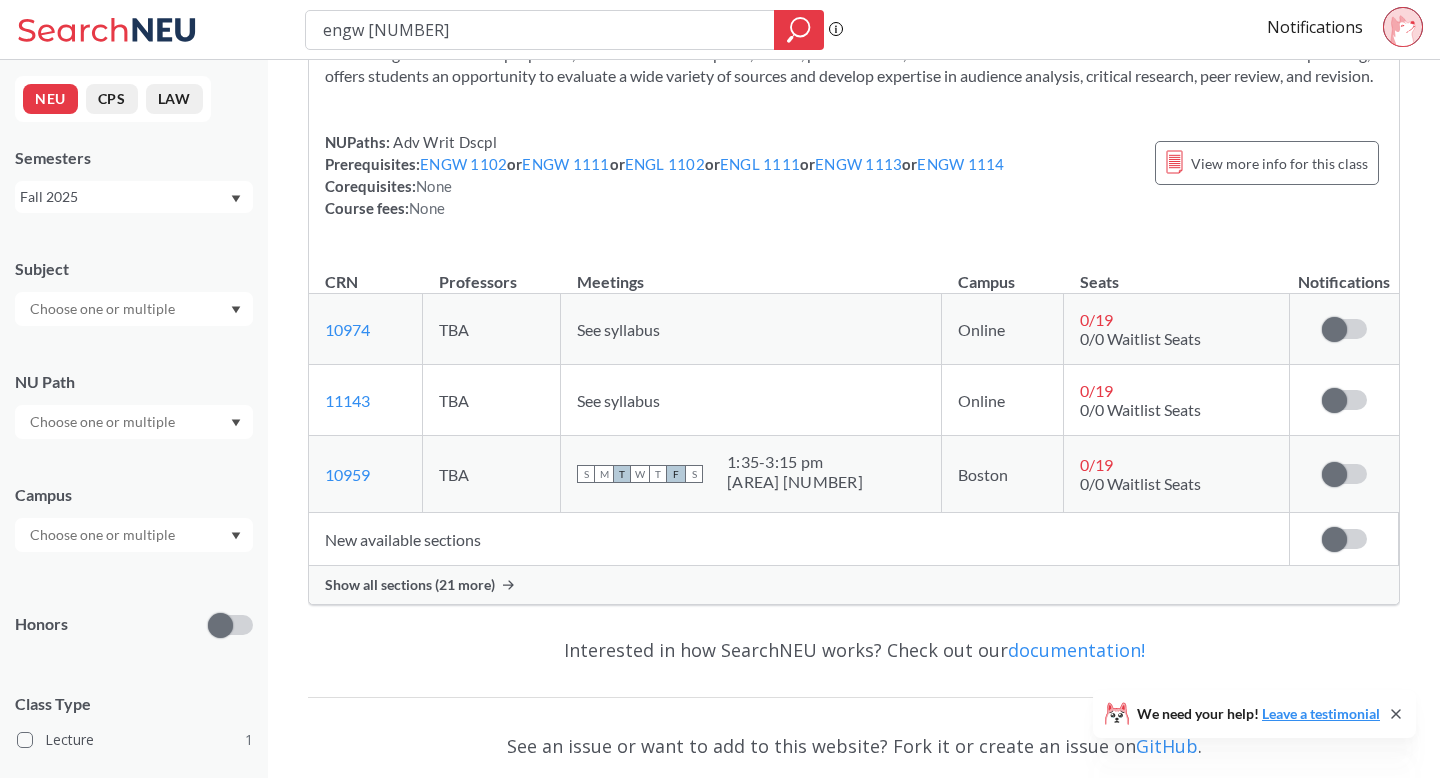 scroll, scrollTop: 174, scrollLeft: 0, axis: vertical 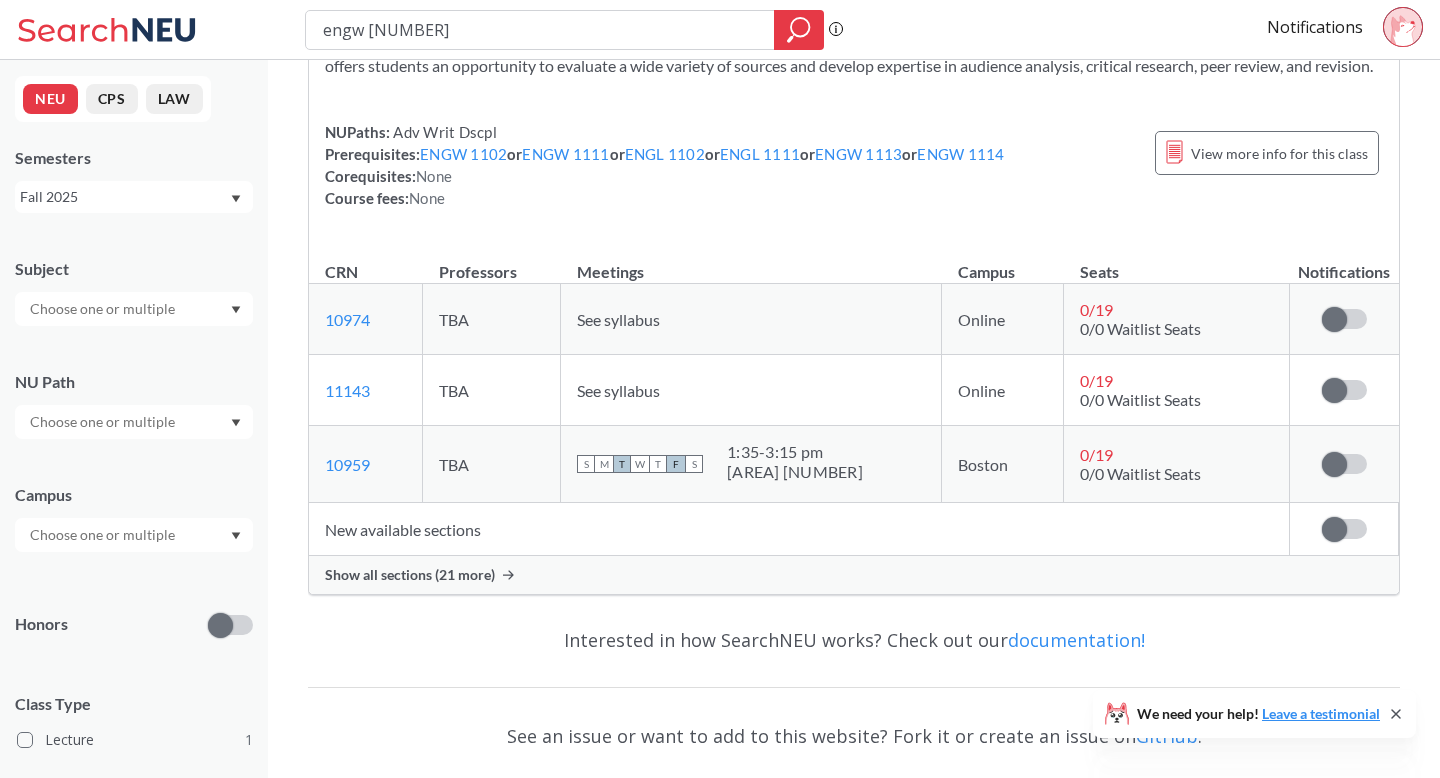 click on "Show all sections (21 more)" at bounding box center [410, 575] 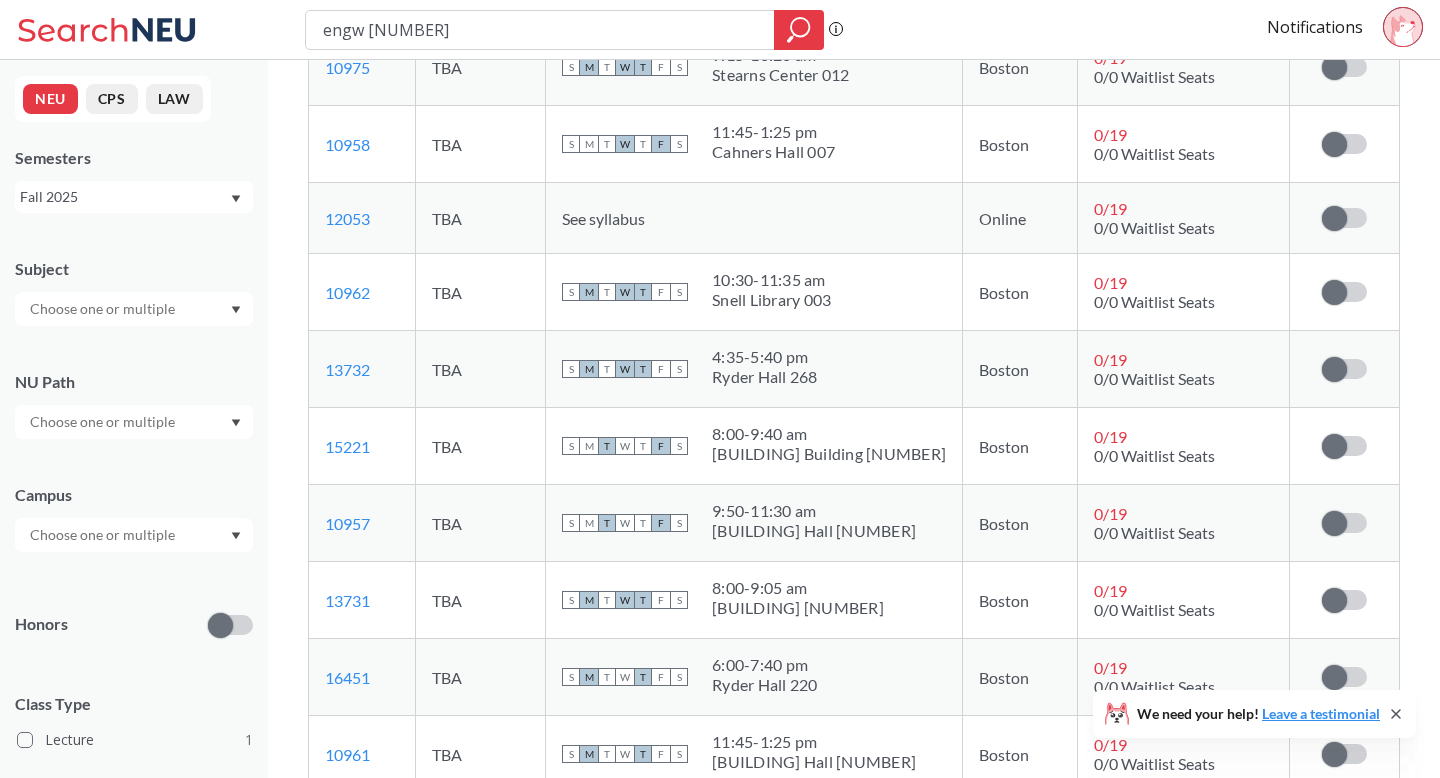 scroll, scrollTop: 902, scrollLeft: 0, axis: vertical 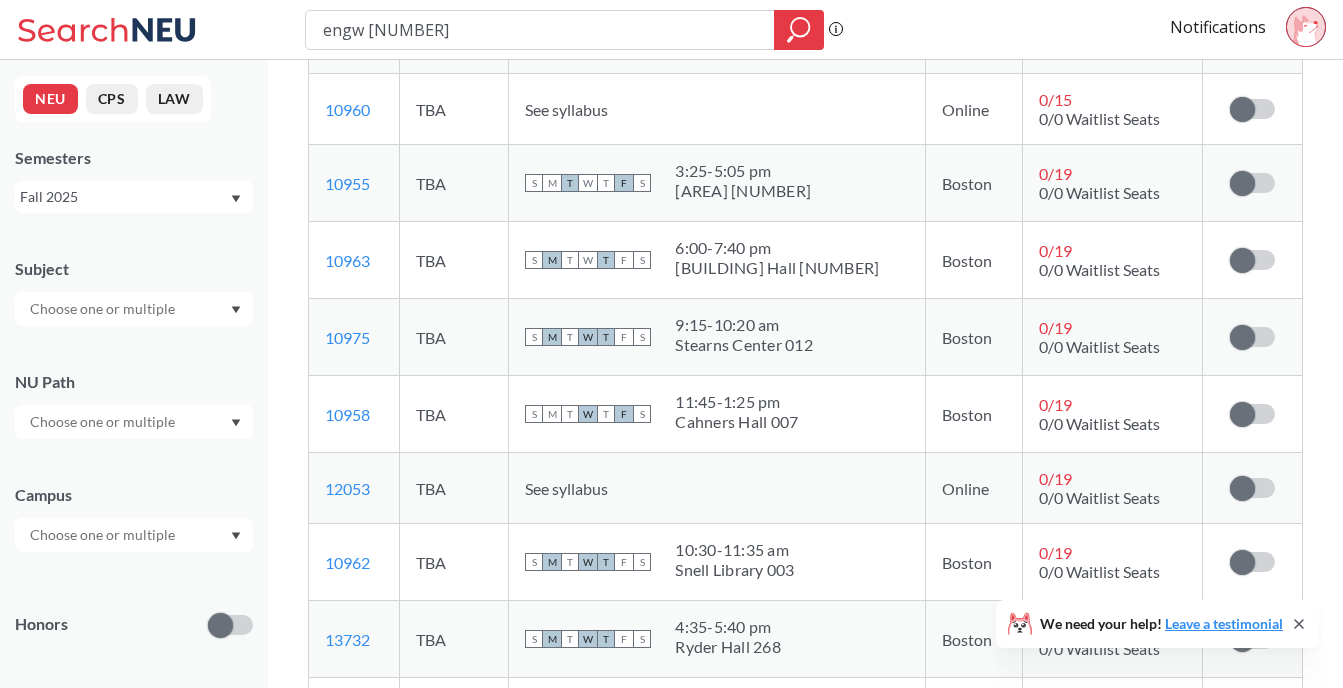 click on "Fall 2025" at bounding box center (124, 197) 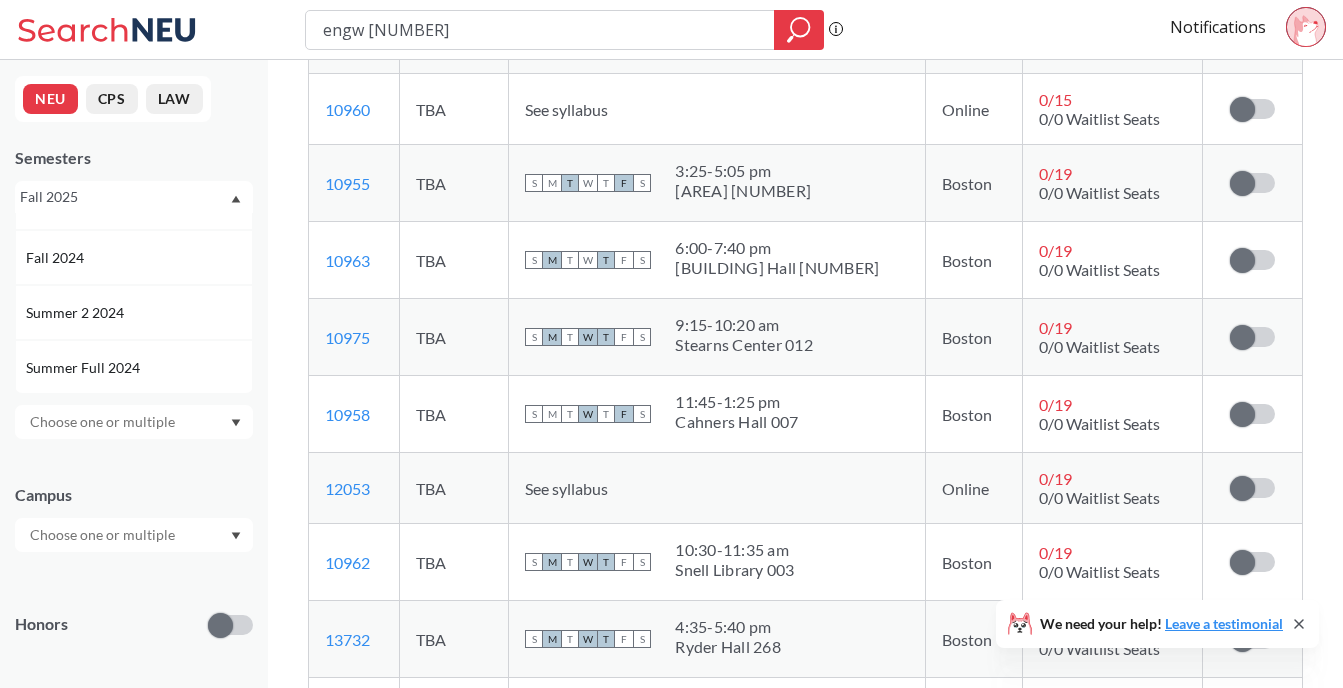 scroll, scrollTop: 0, scrollLeft: 0, axis: both 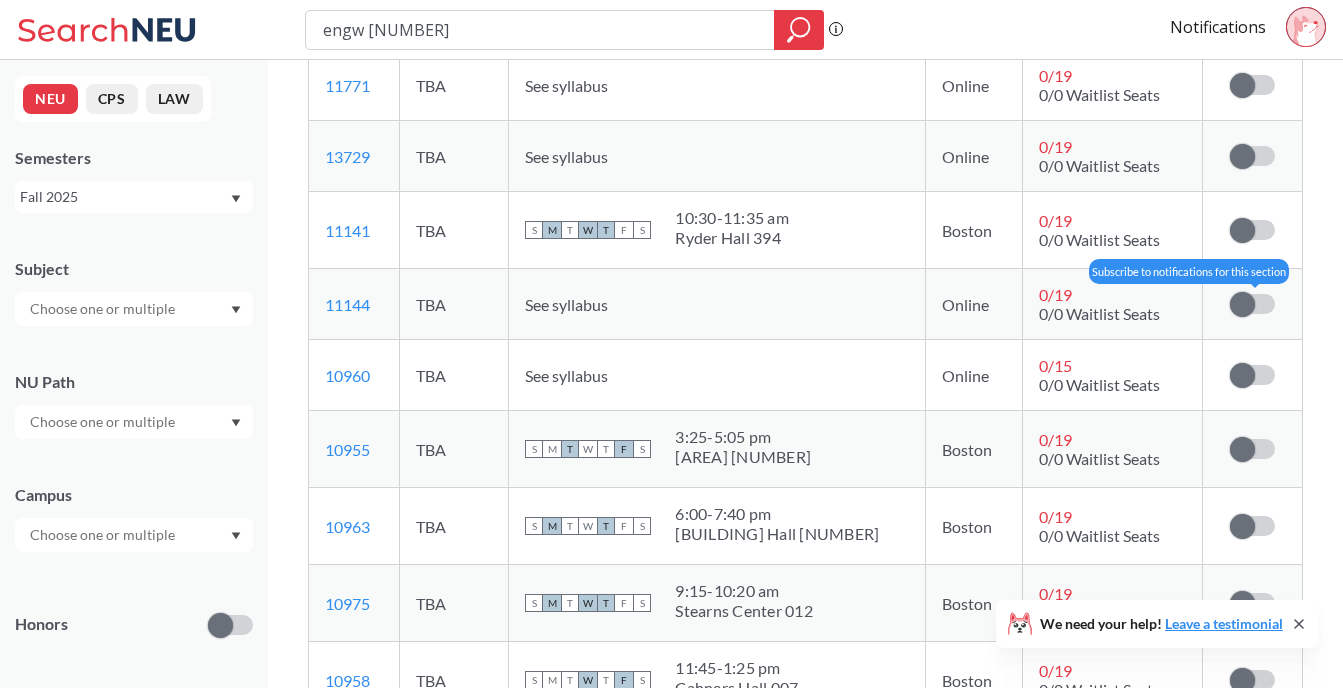 click at bounding box center [1252, 304] 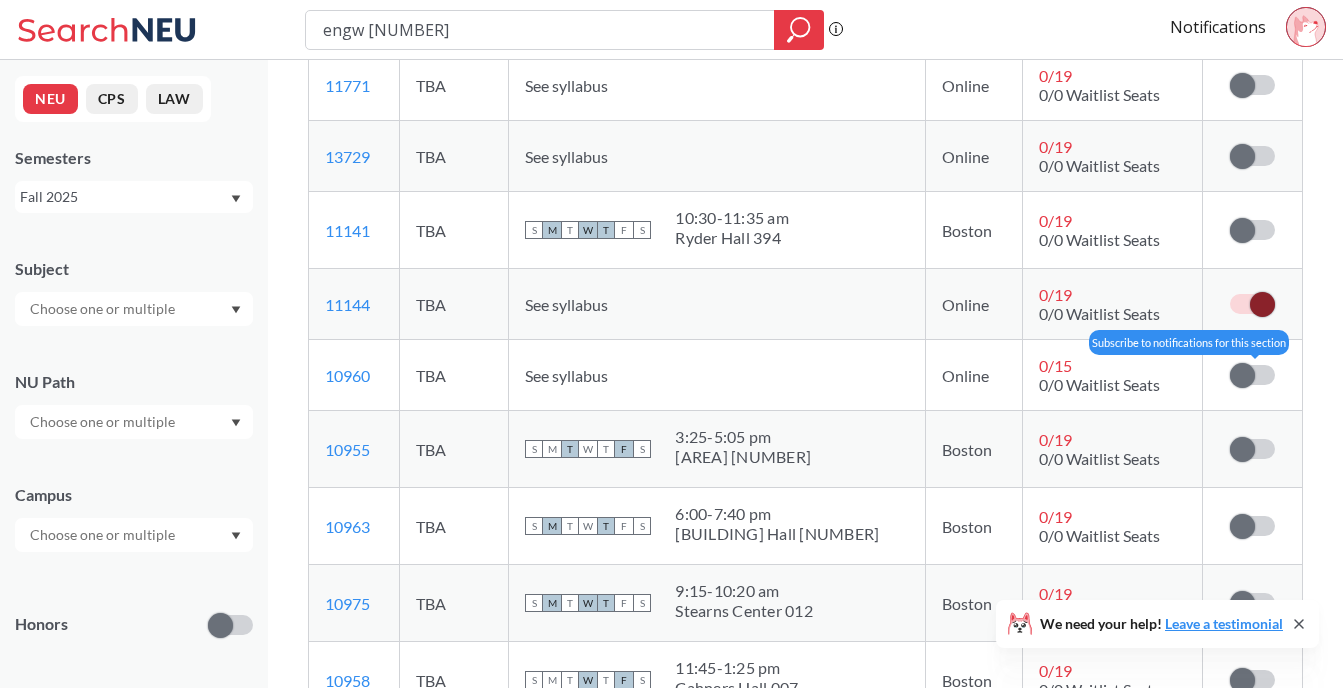click at bounding box center (1242, 375) 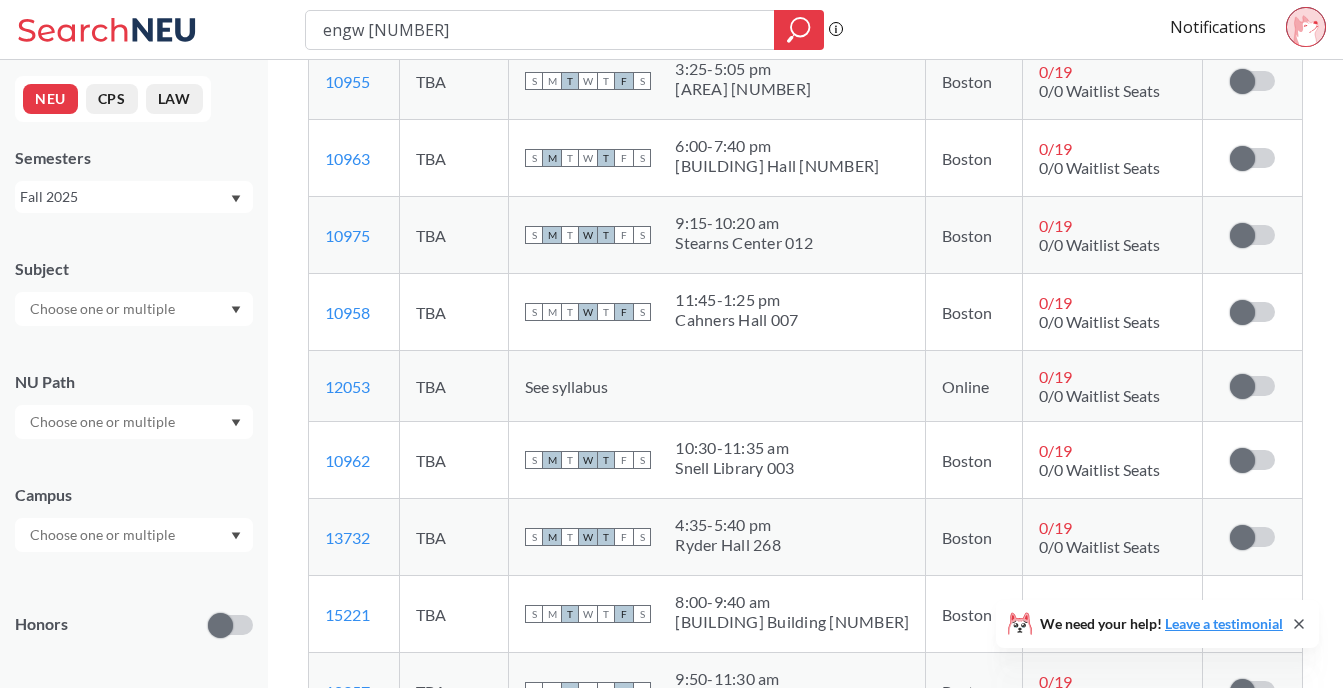 scroll, scrollTop: 1163, scrollLeft: 0, axis: vertical 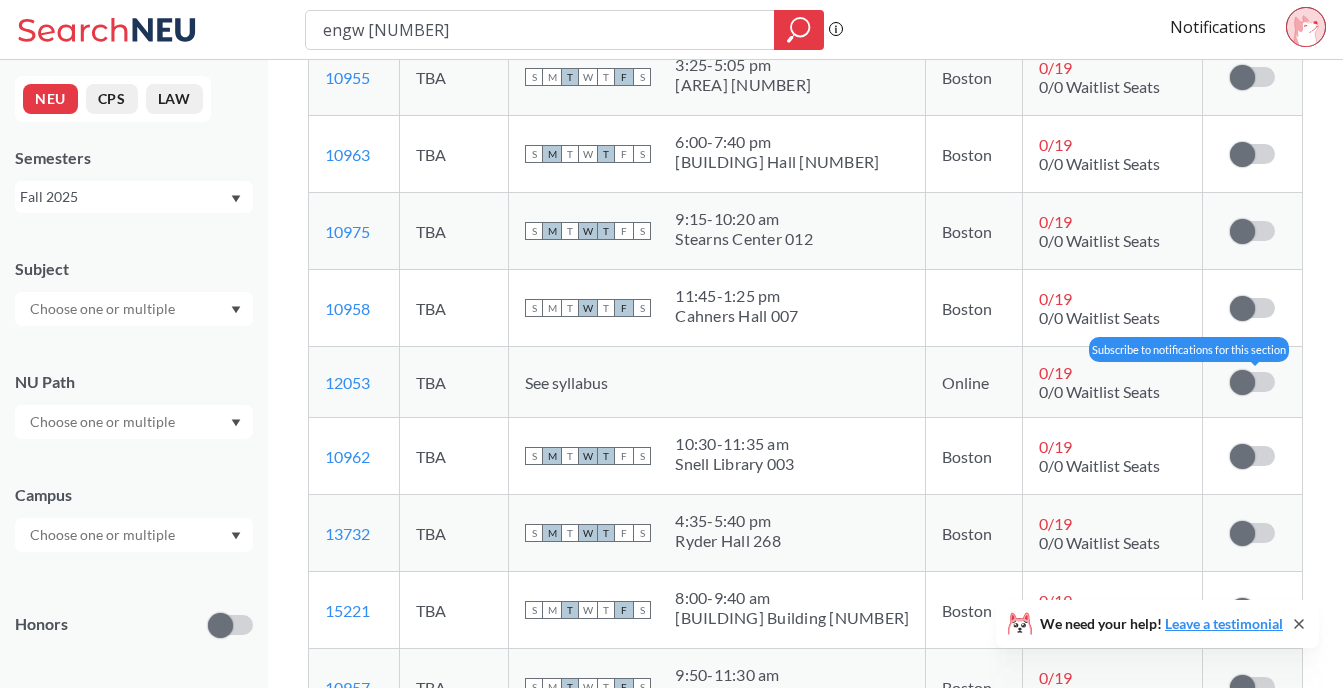click at bounding box center [1252, 382] 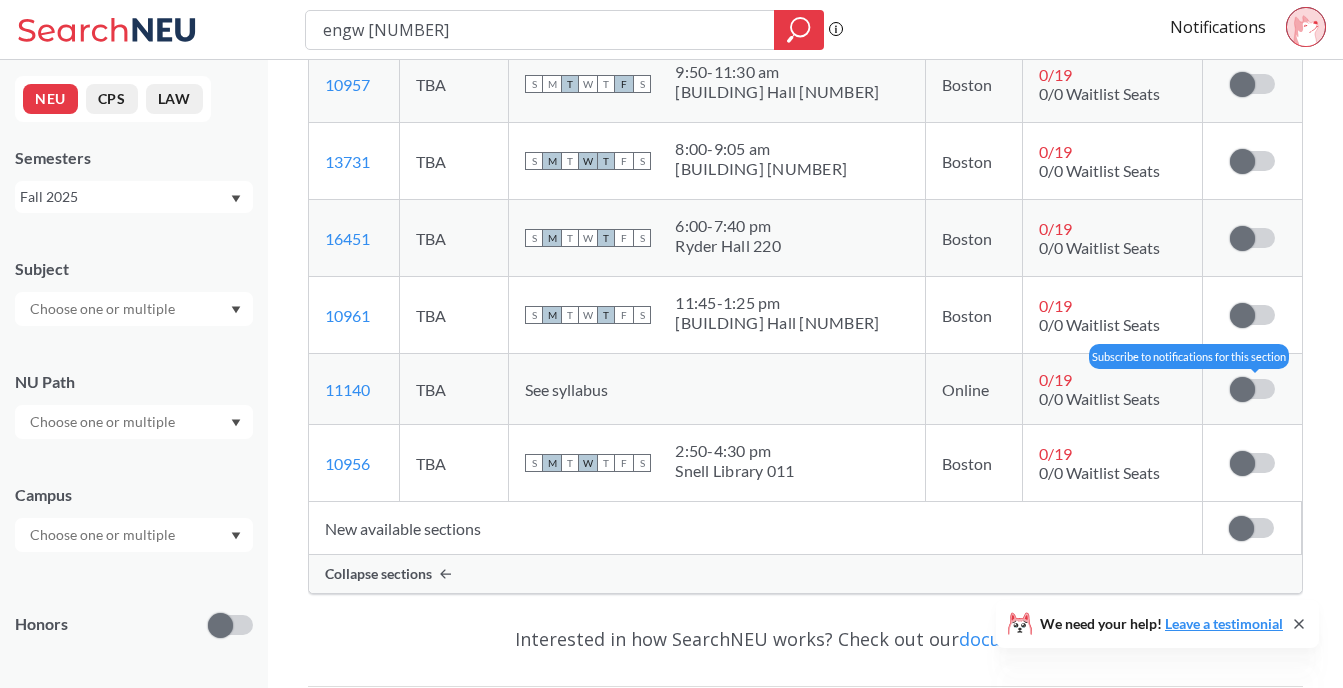 click at bounding box center [1242, 389] 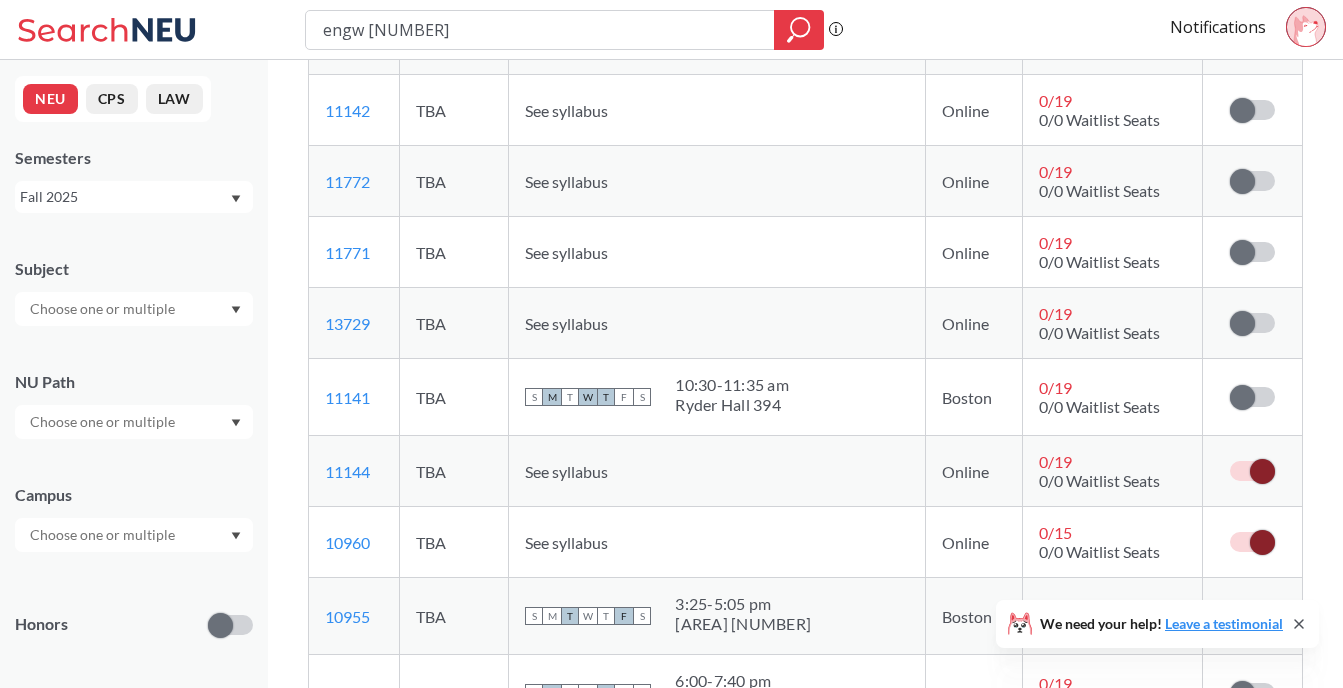scroll, scrollTop: 541, scrollLeft: 0, axis: vertical 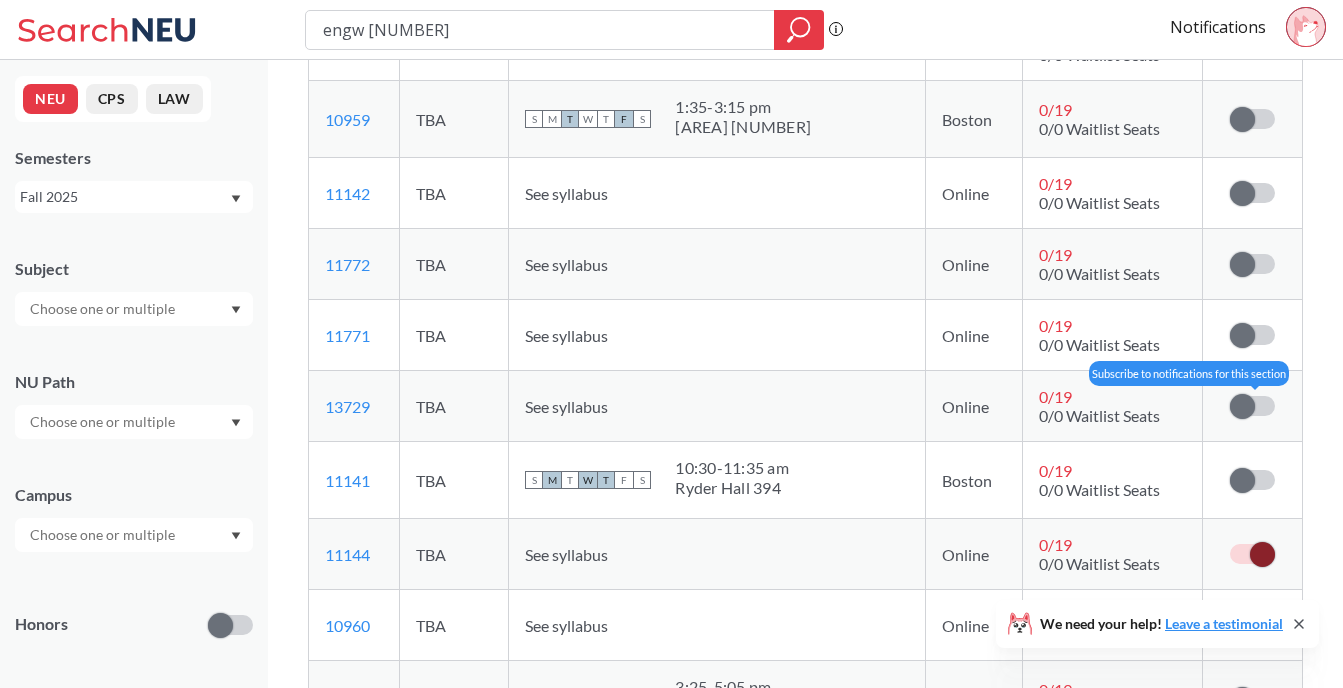 click at bounding box center [1242, 406] 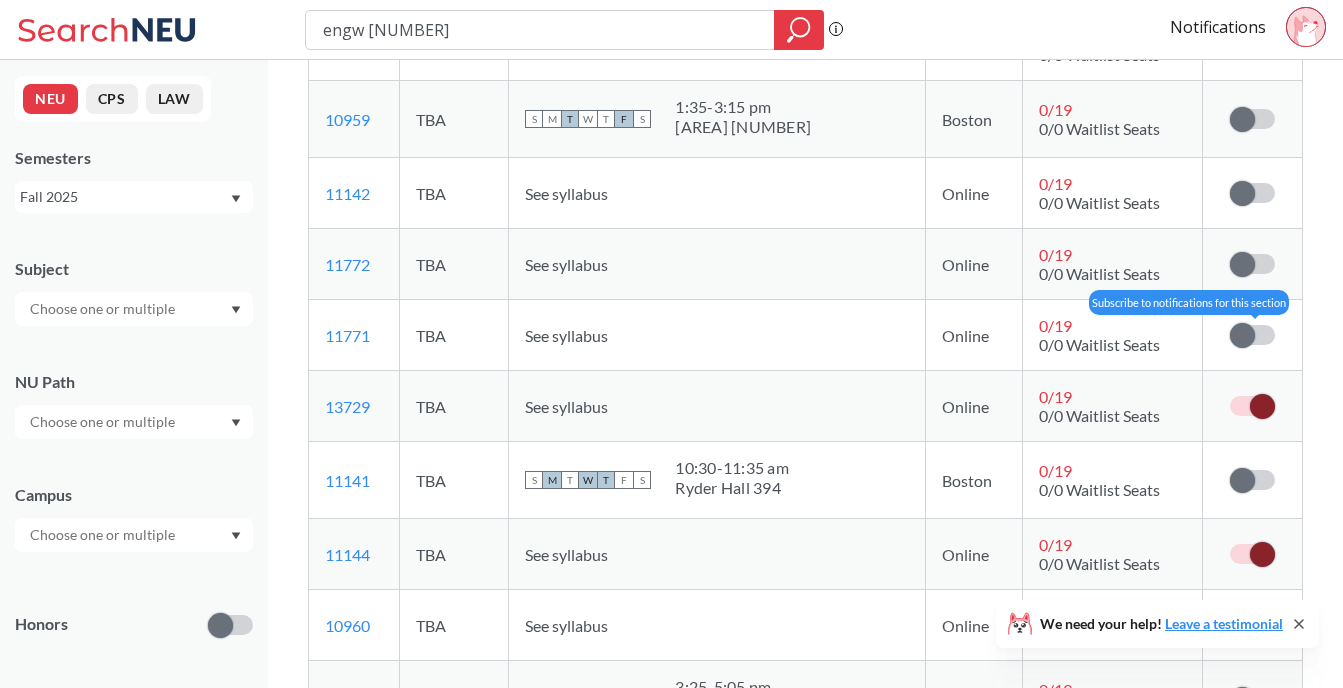 click at bounding box center [1242, 335] 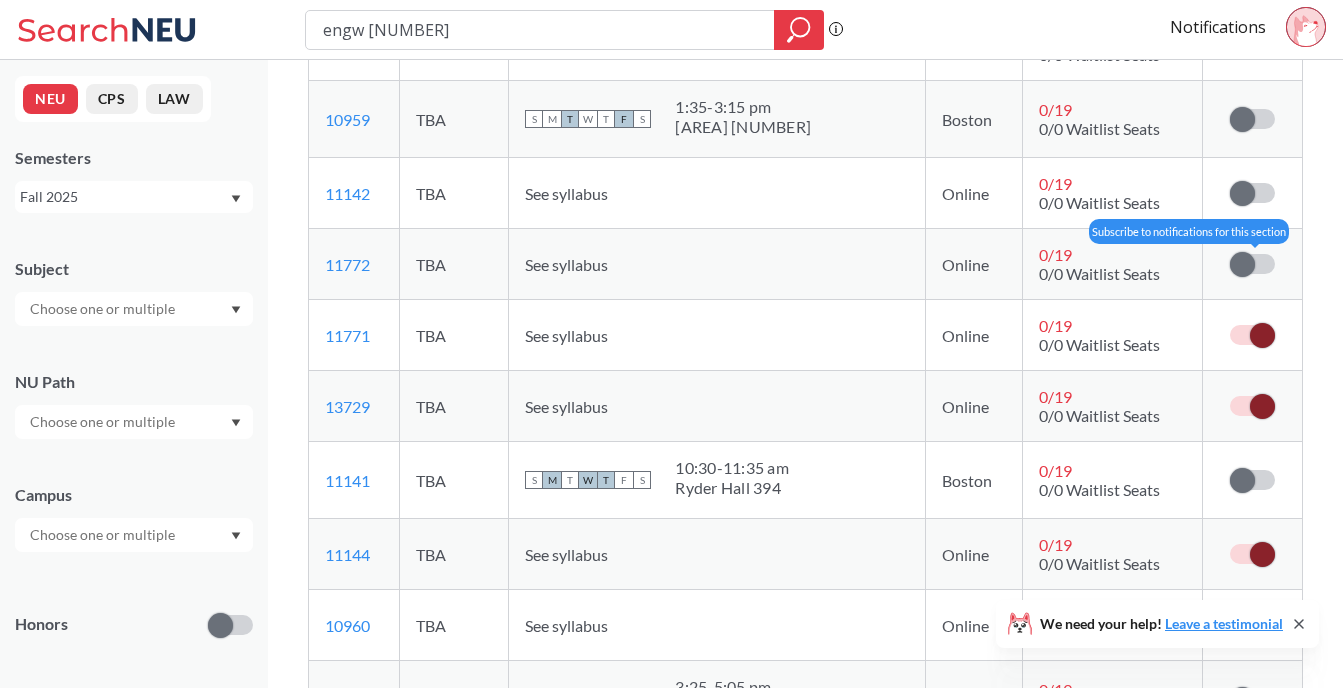 click at bounding box center [1242, 264] 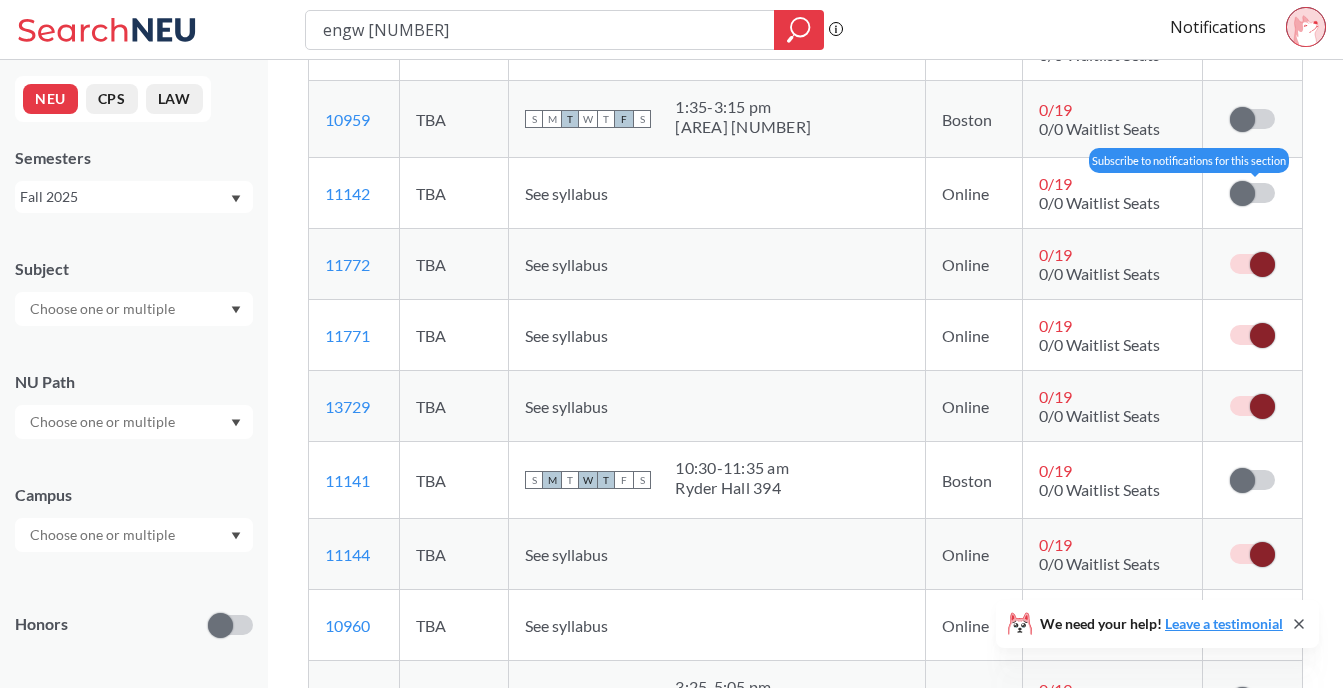 click at bounding box center [1242, 193] 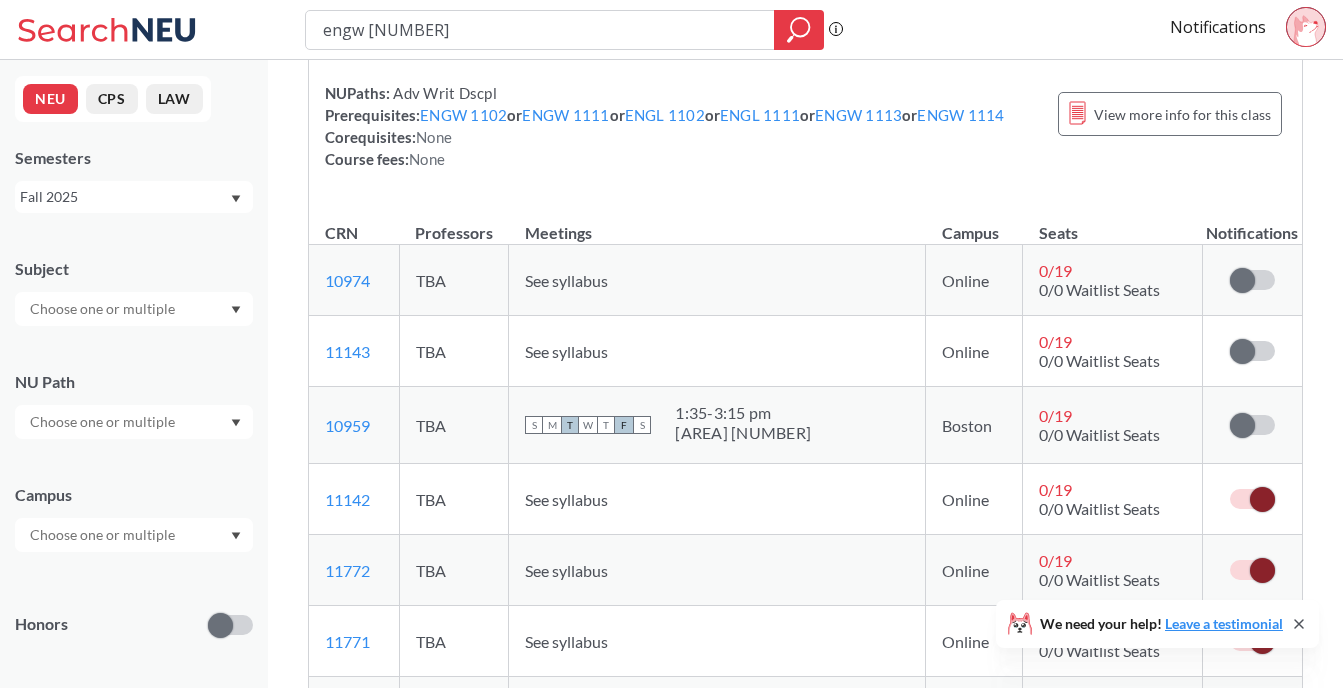 scroll, scrollTop: 226, scrollLeft: 0, axis: vertical 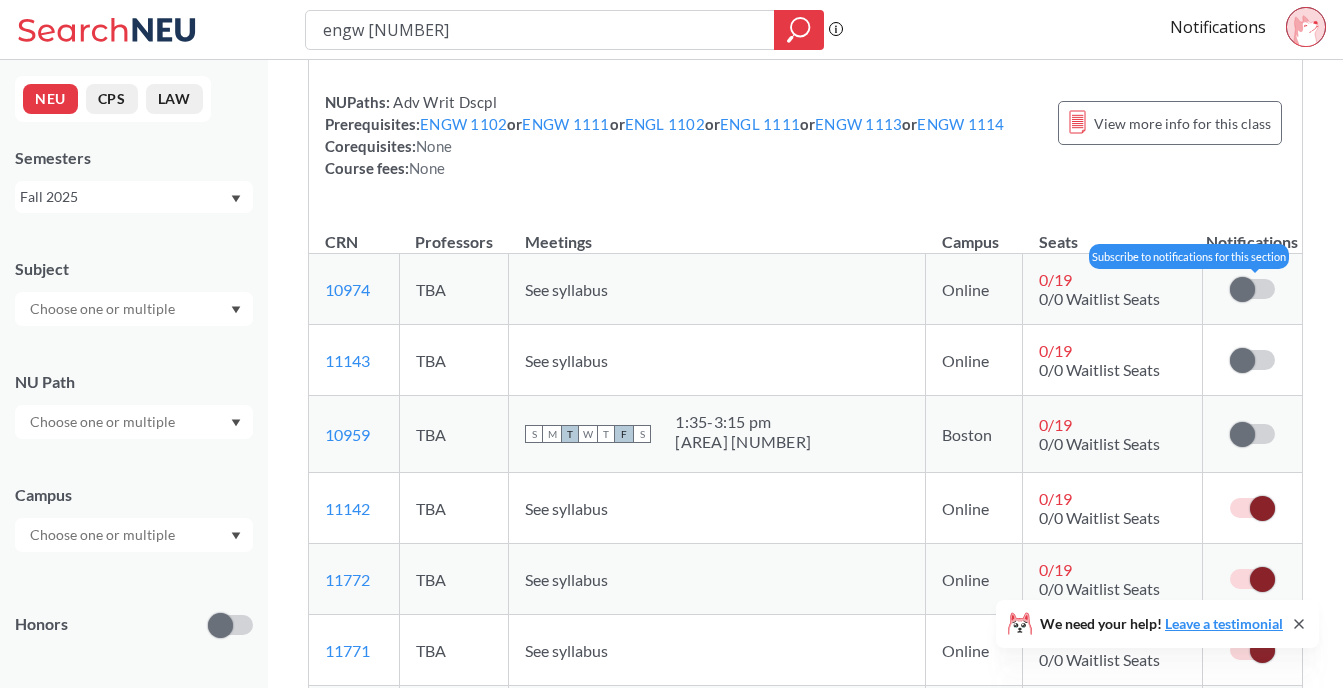 click at bounding box center [1242, 289] 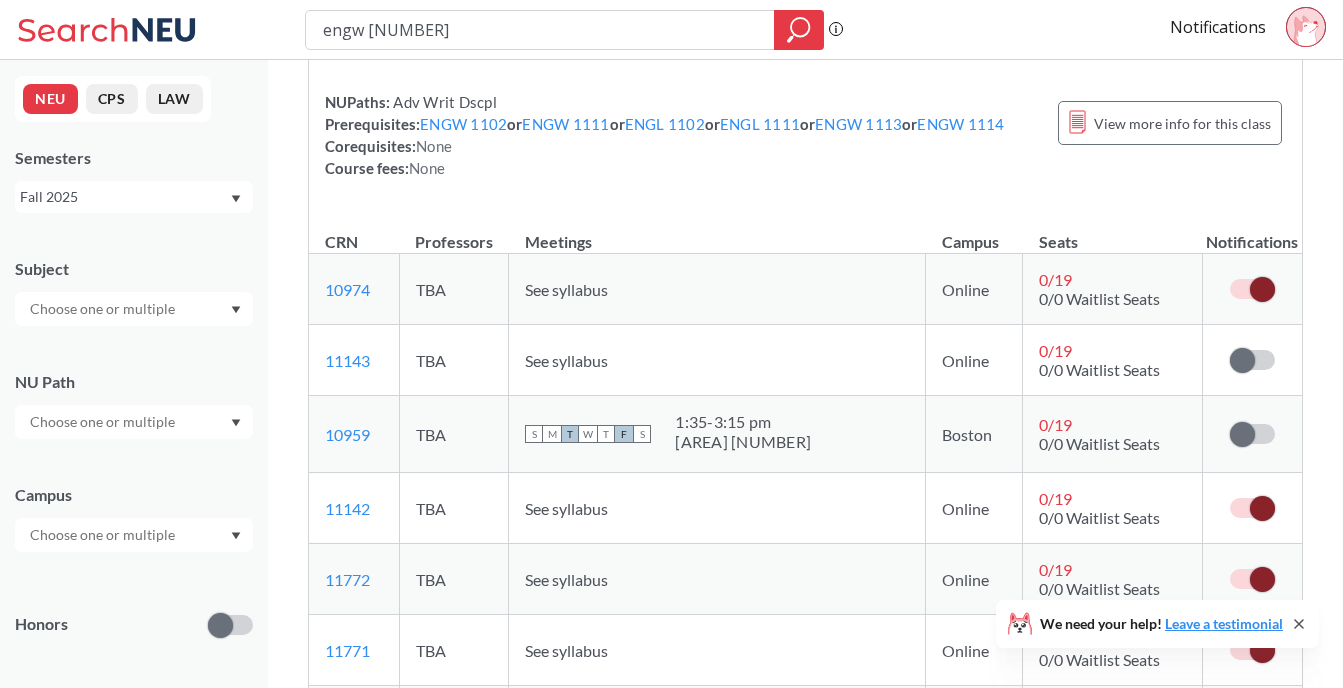 click on "Subscribe to notifications for this section" at bounding box center [1251, 360] 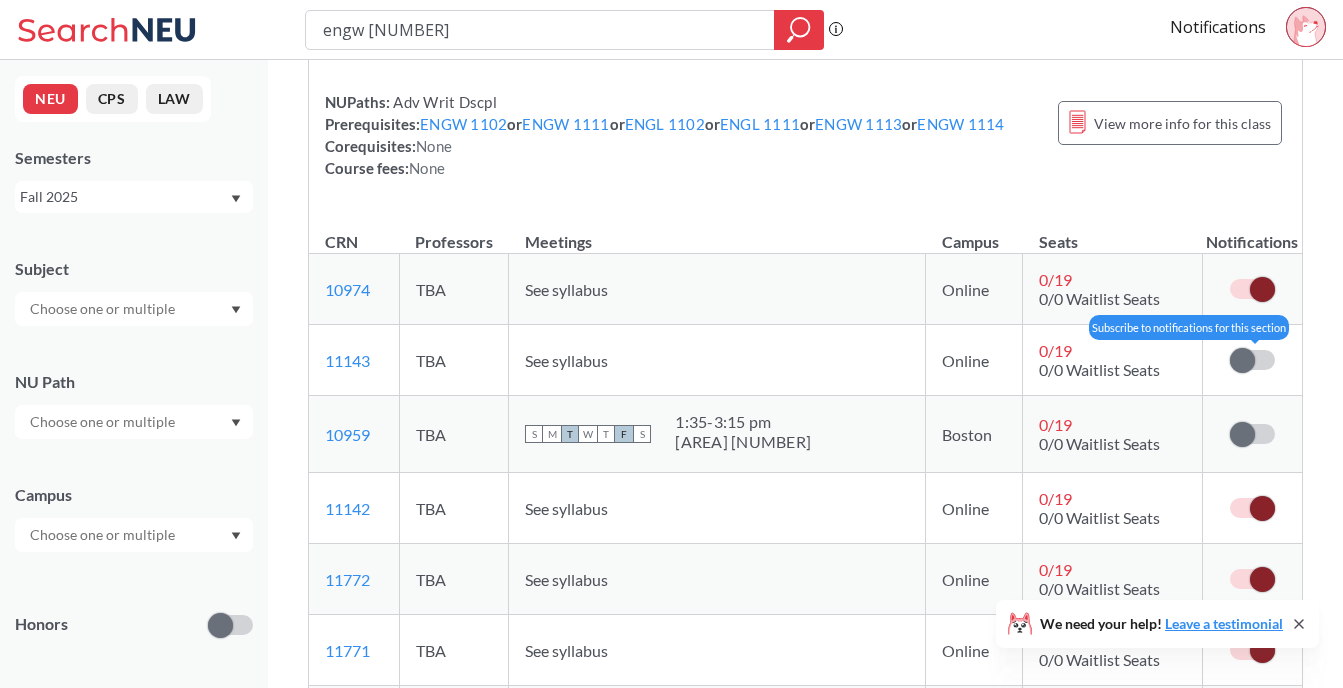 click at bounding box center [1242, 360] 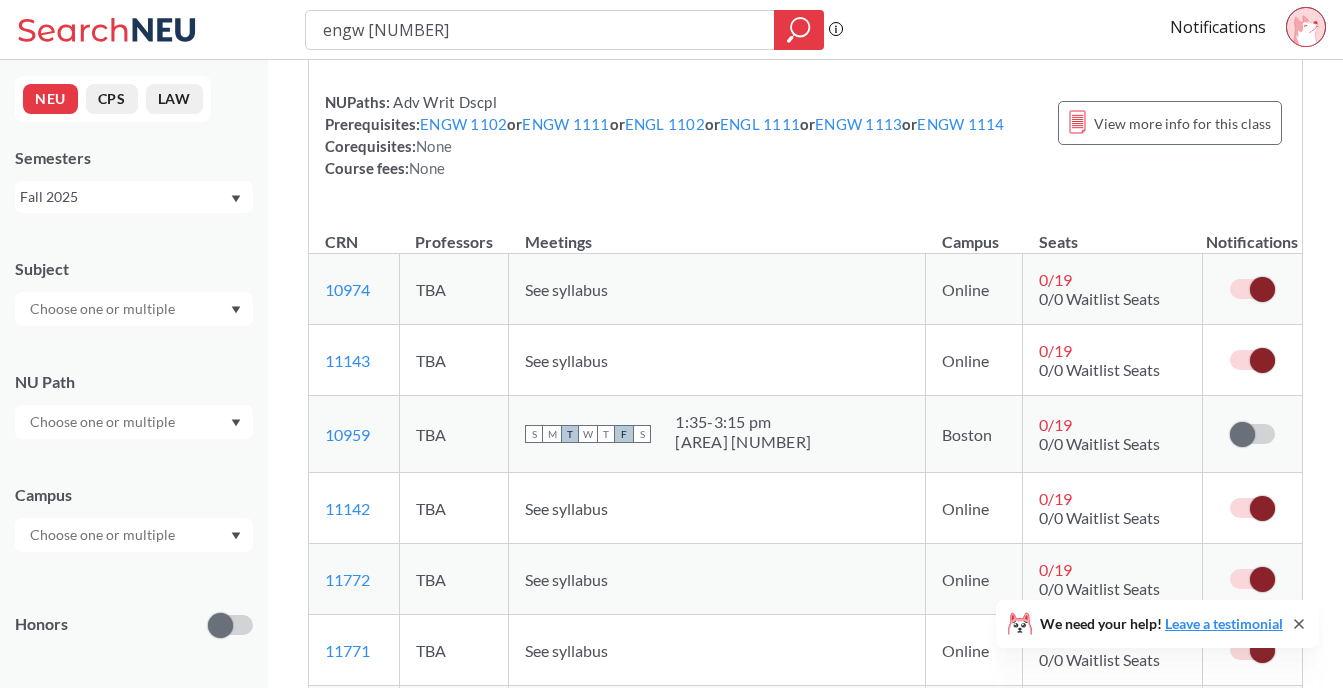 click 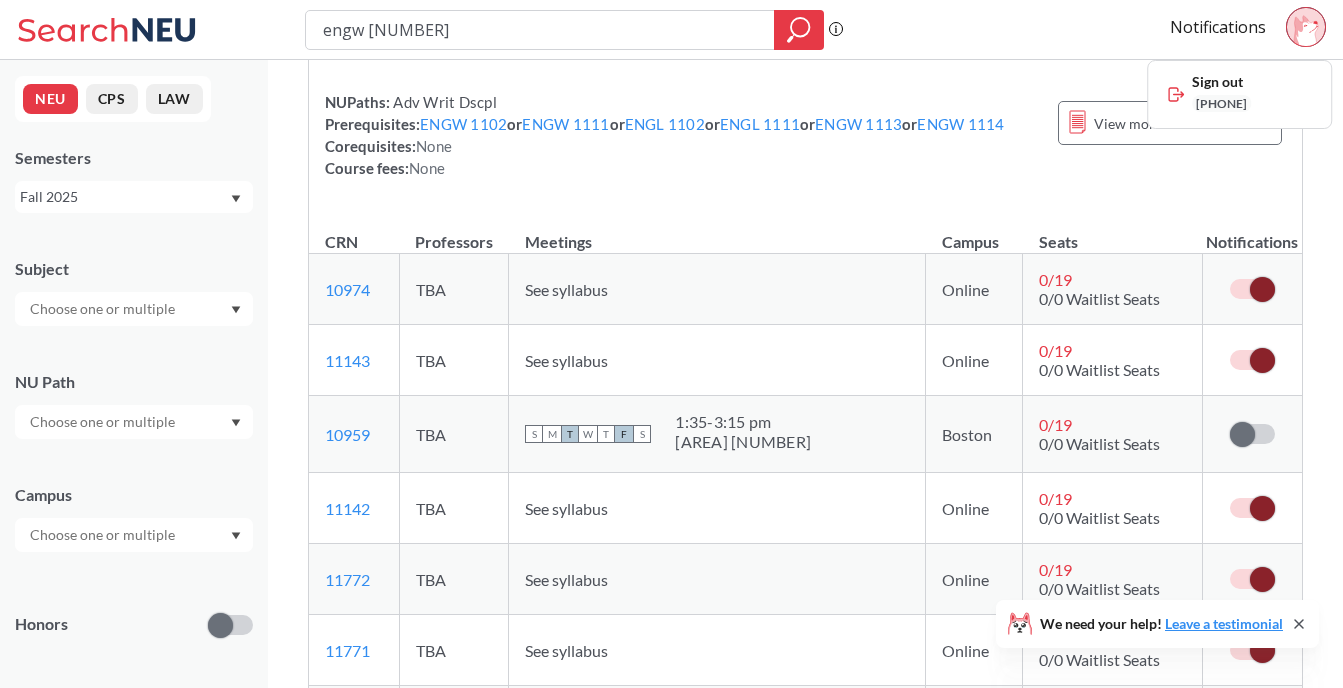click on "Offers writing instruction for students in the D’Amore-McKim School of Business. Students practice and reflect on writing in professional, public, and academic genres—such as proposals, recommendation reports, letters, presentations, and e-mails—relevant for careers in business. In a workshop setting, offers students an opportunity to evaluate a wide variety of sources and develop expertise in audience analysis, critical research, peer review, and revision.
NUPaths:   Adv Writ Dscpl Prerequisites:  ENGW [NUMBER]  or  ENGW [NUMBER]  or  ENGL [NUMBER]  or  ENGL [NUMBER]  or  ENGW [NUMBER]  or  ENGW [NUMBER]  Corequisites:  None Course fees:  None View more info for this class" at bounding box center [805, 77] 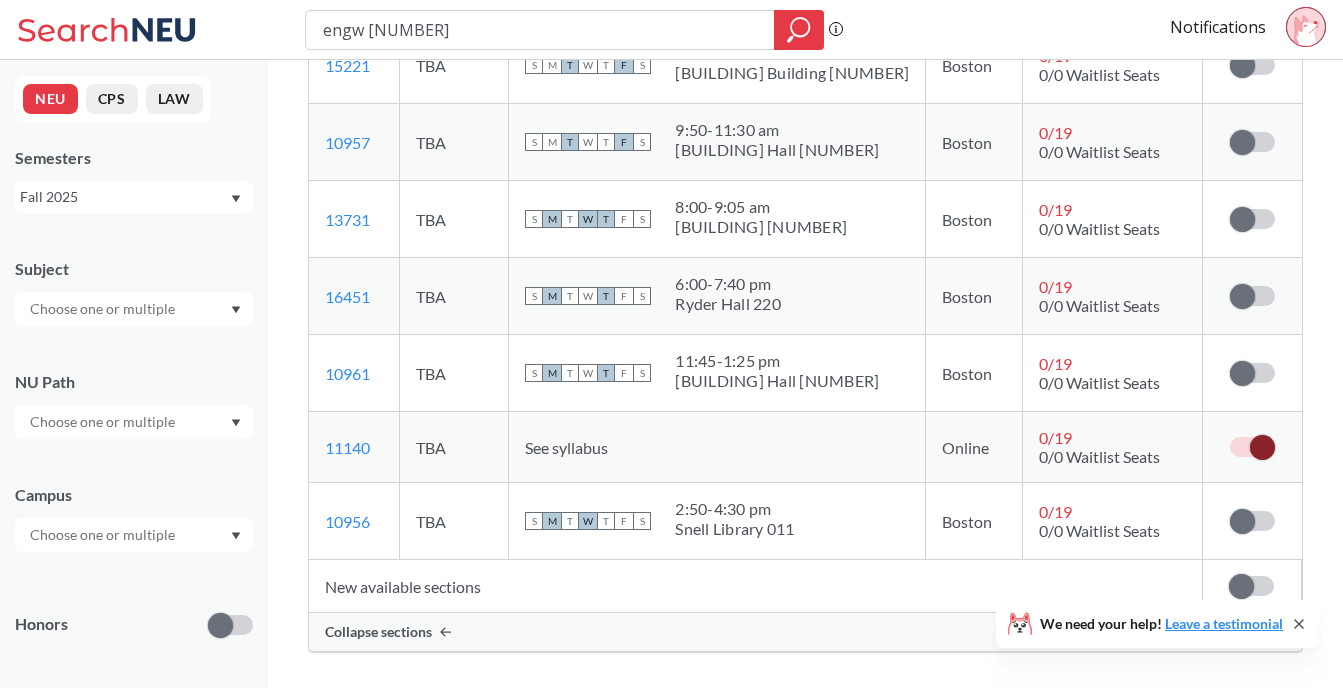 scroll, scrollTop: 1840, scrollLeft: 0, axis: vertical 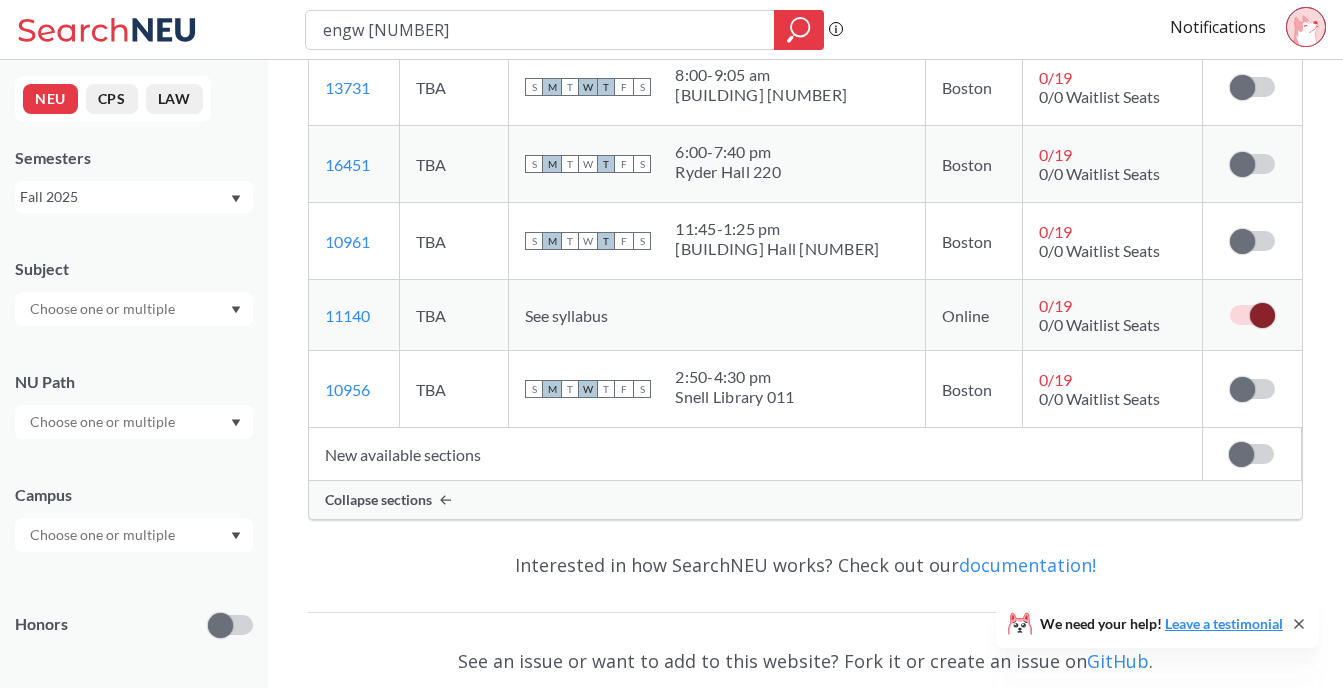 click at bounding box center [1251, 454] 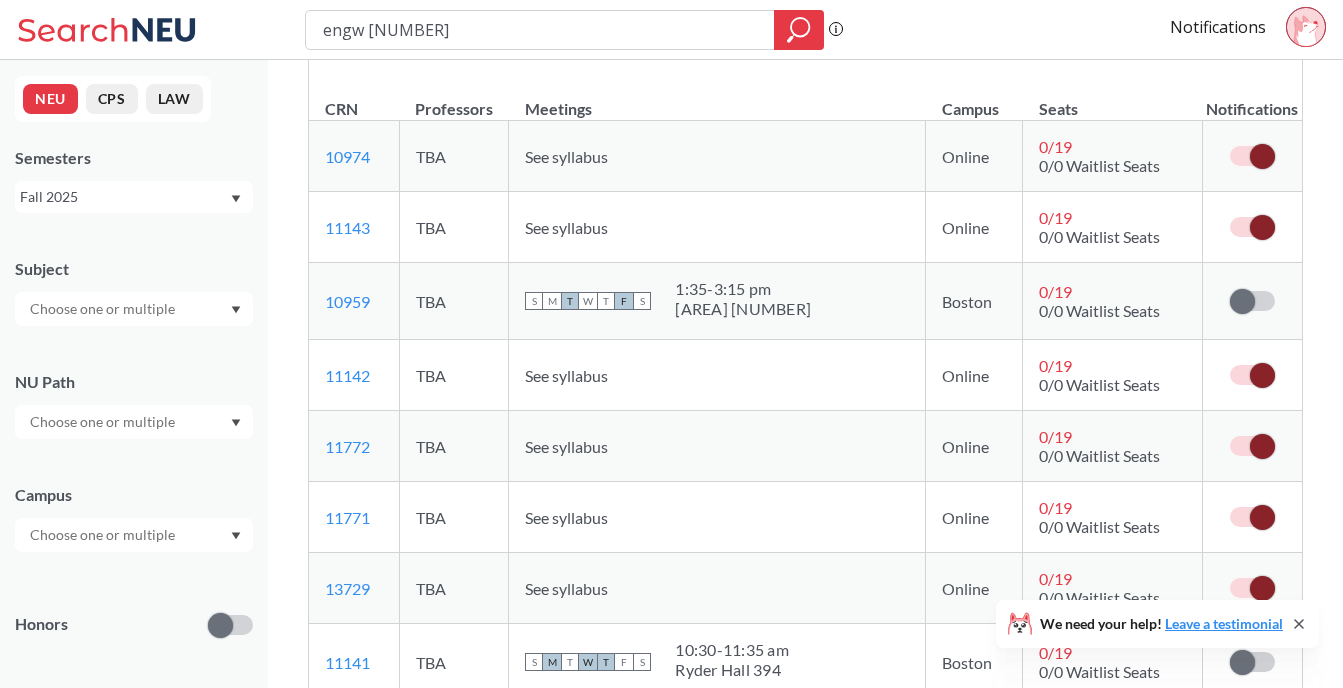 scroll, scrollTop: 0, scrollLeft: 0, axis: both 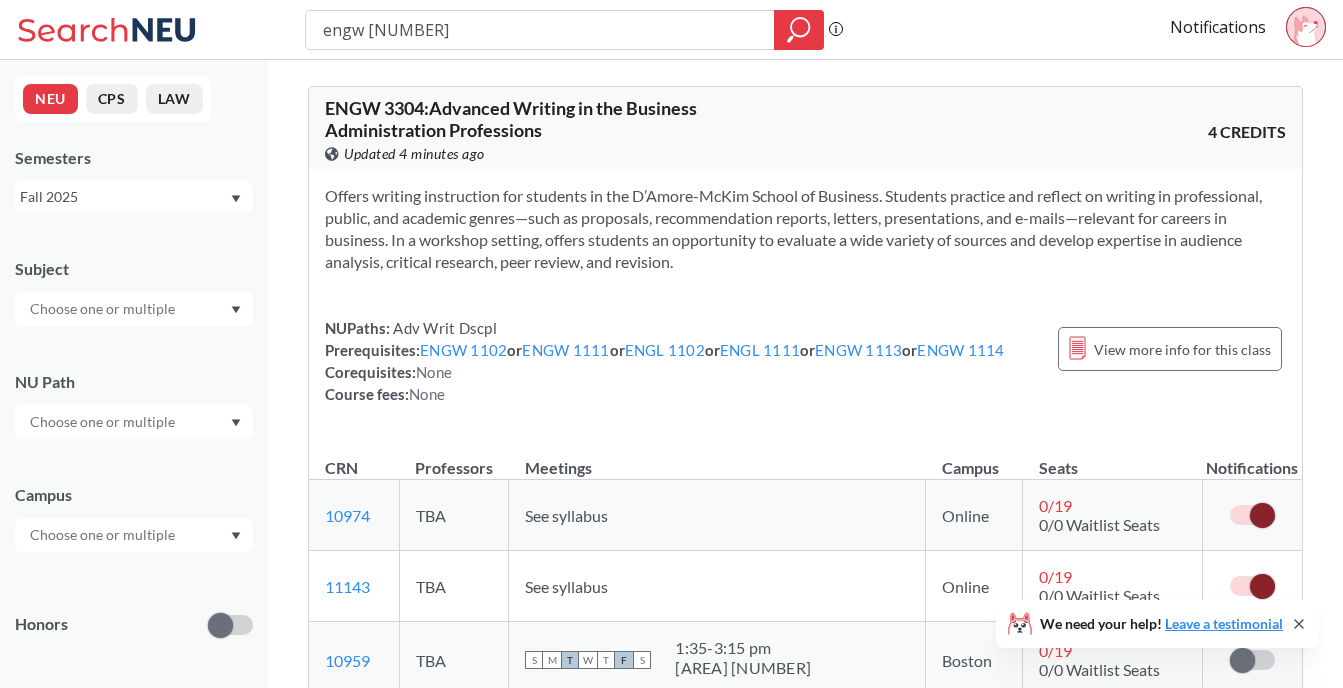 click on "Fall 2025" at bounding box center (124, 197) 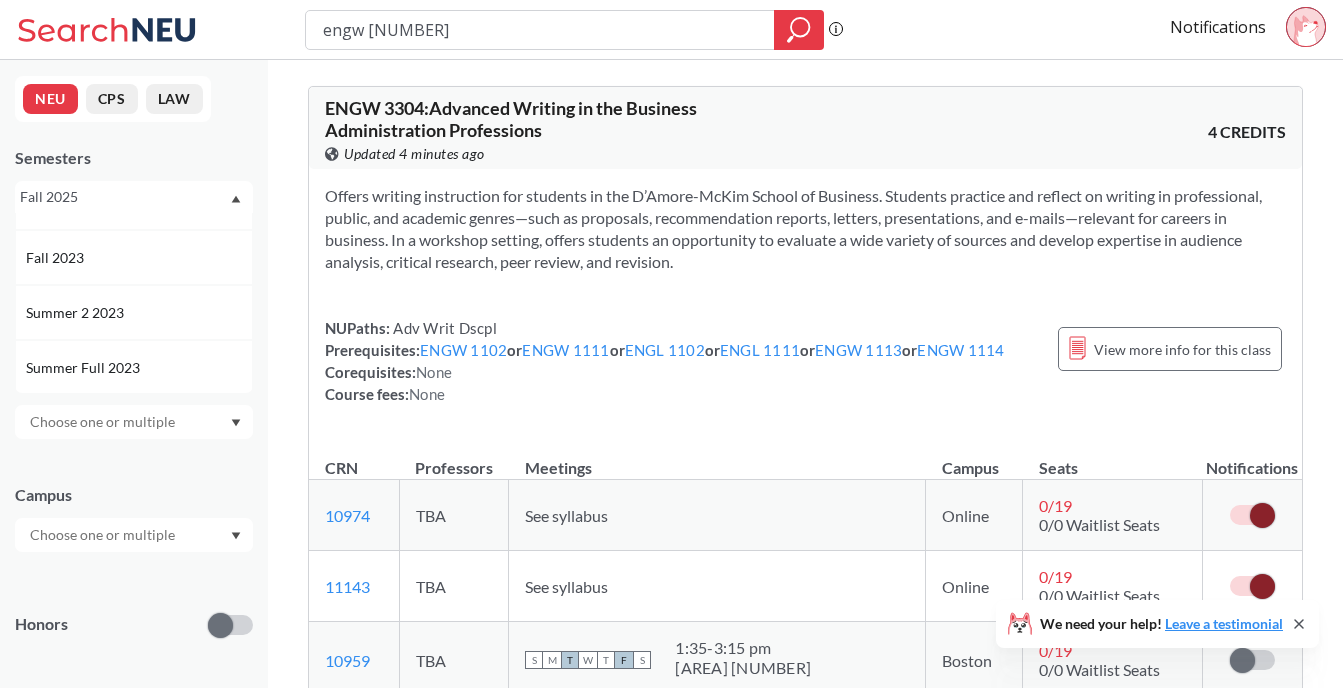 scroll, scrollTop: 540, scrollLeft: 0, axis: vertical 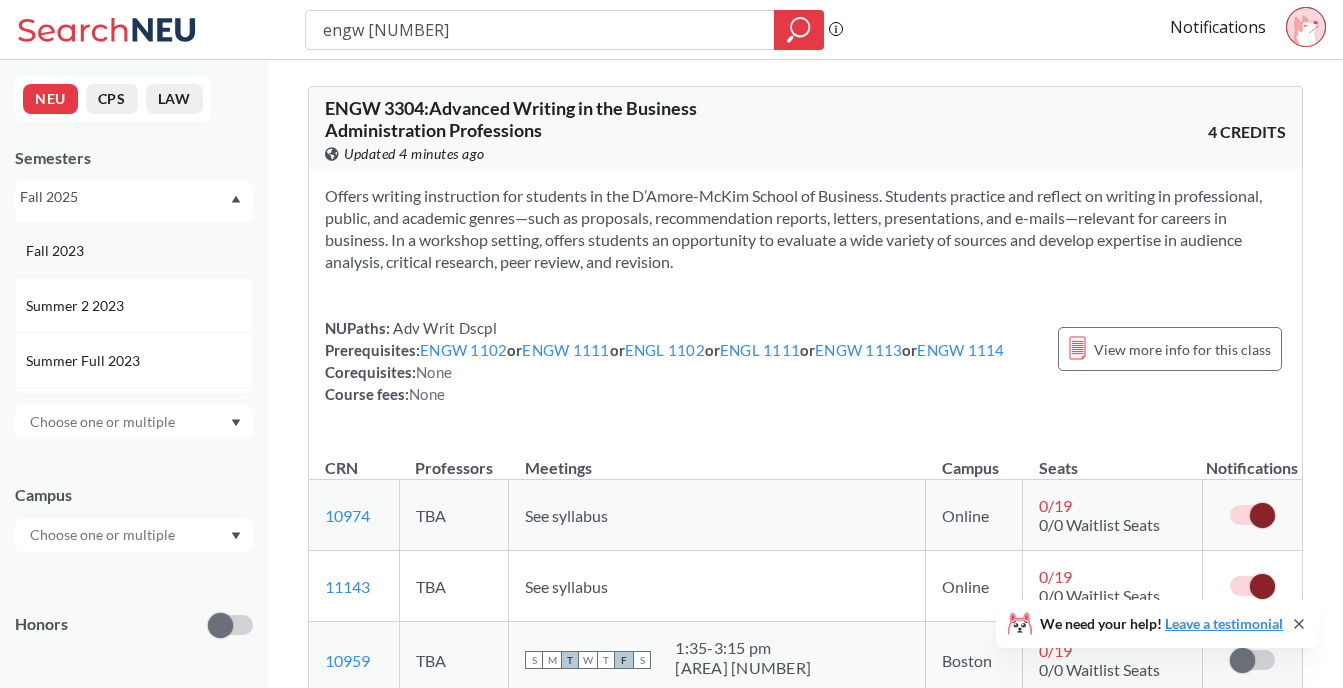 click on "Fall 2023" at bounding box center [139, 251] 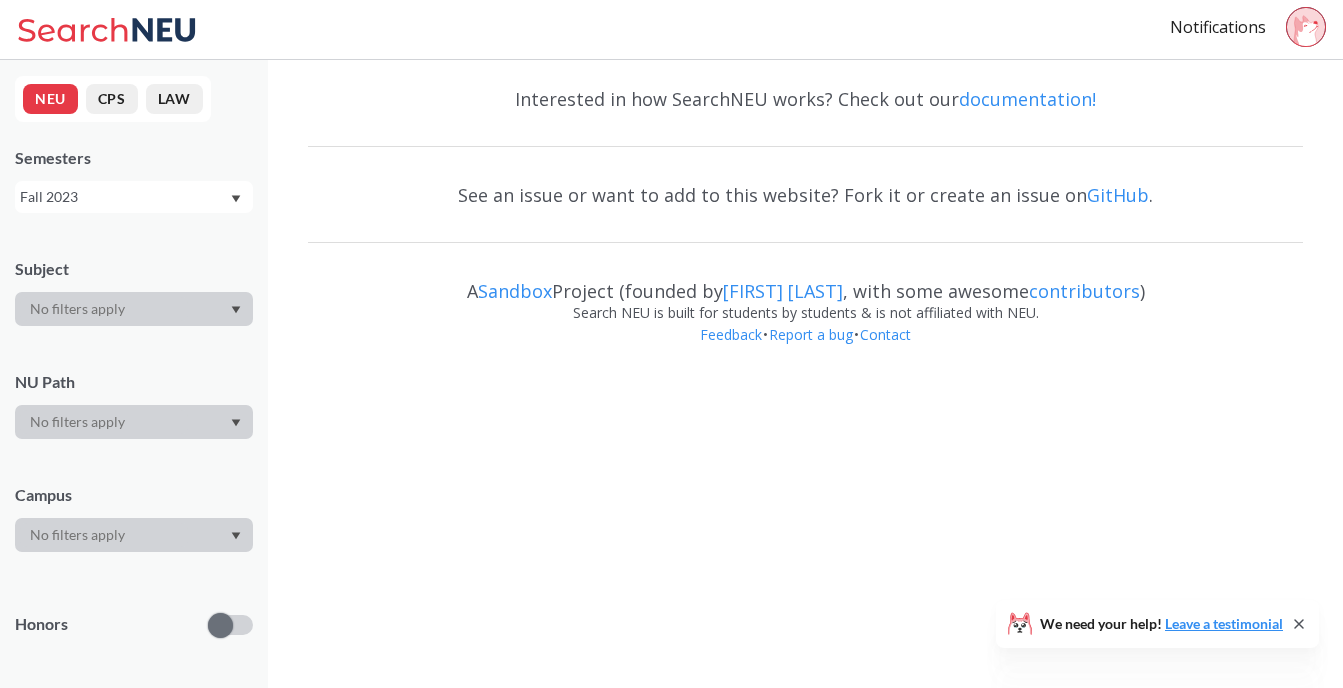 scroll, scrollTop: 0, scrollLeft: 0, axis: both 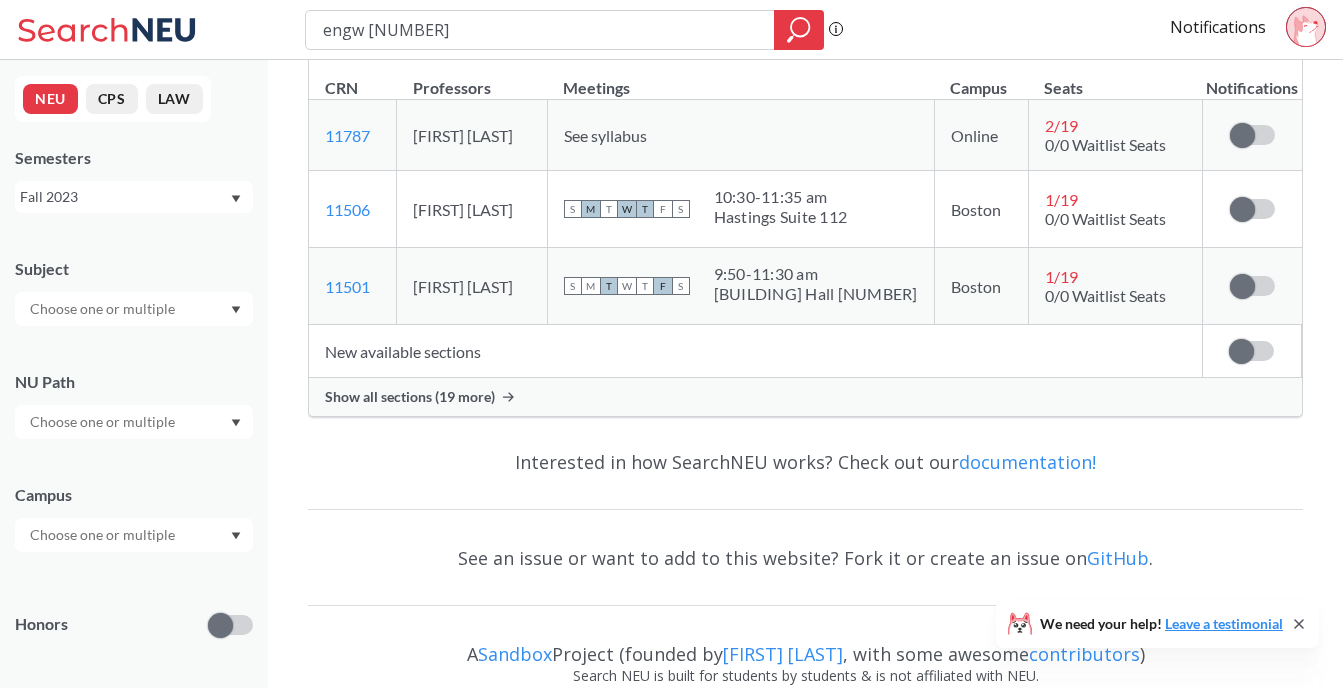 click on "Show all sections (19 more)" at bounding box center [805, 397] 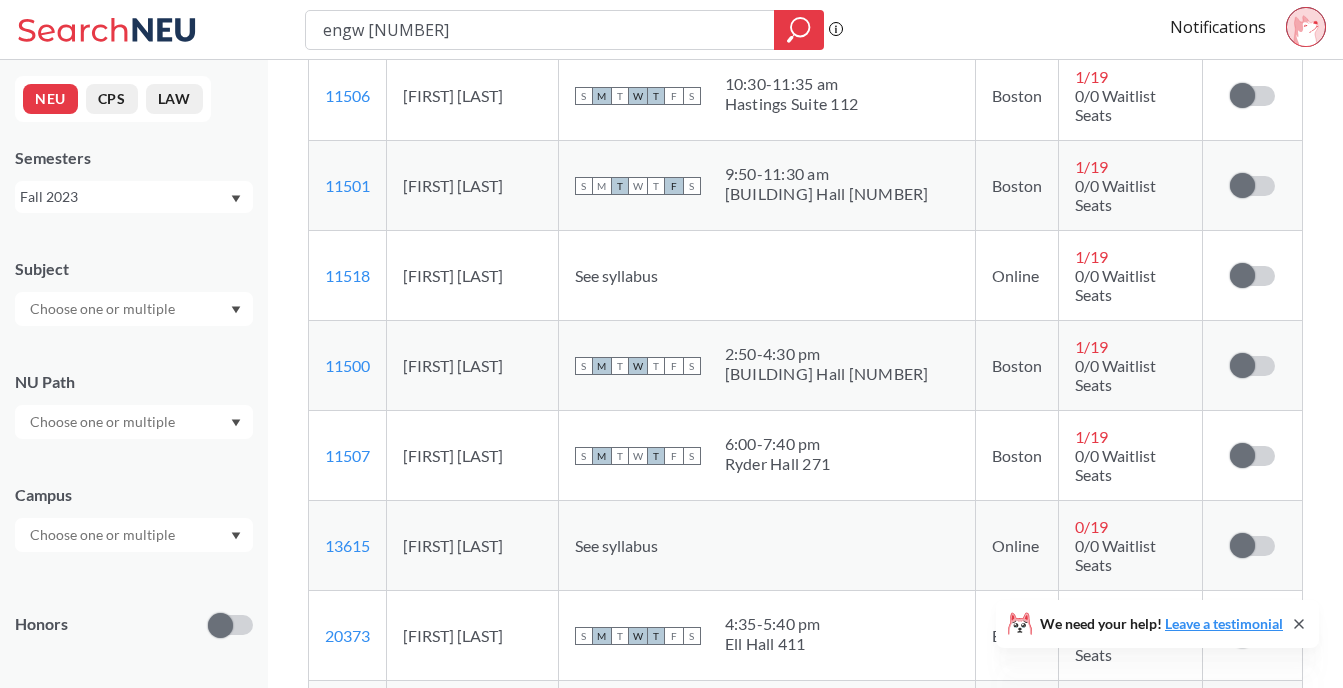 scroll, scrollTop: 0, scrollLeft: 0, axis: both 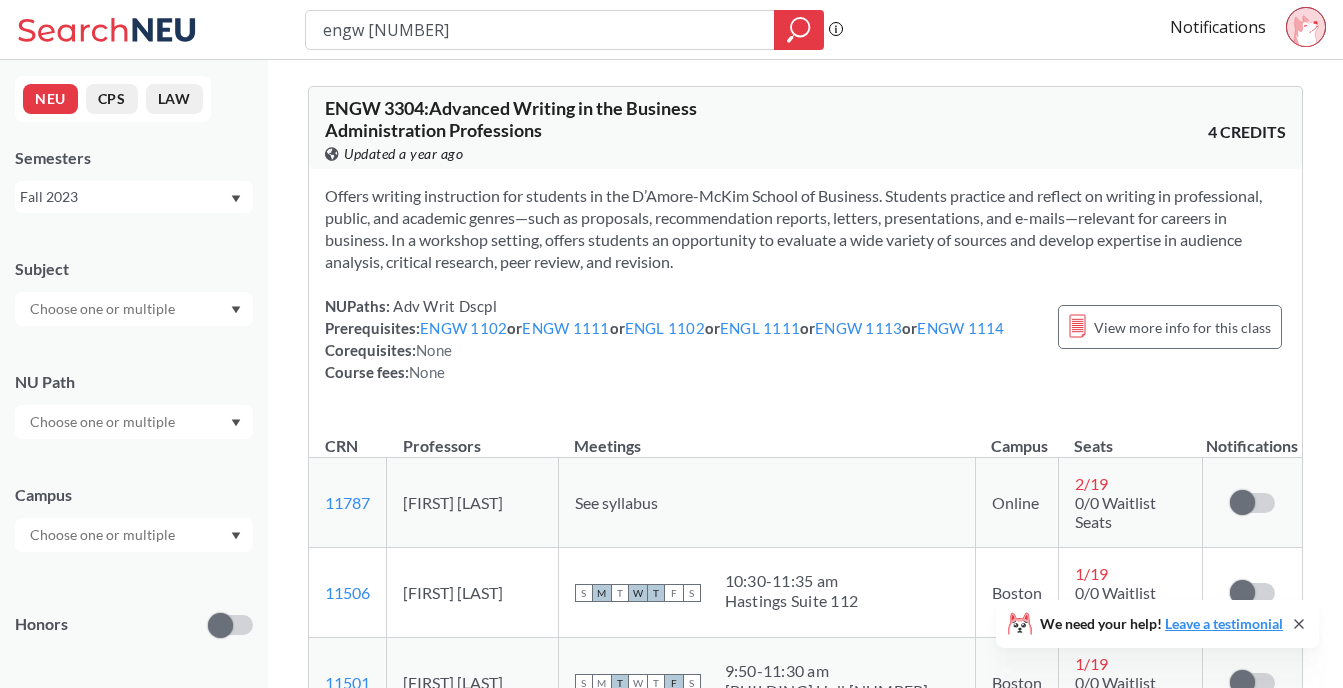 click on "Fall 2023" at bounding box center (124, 197) 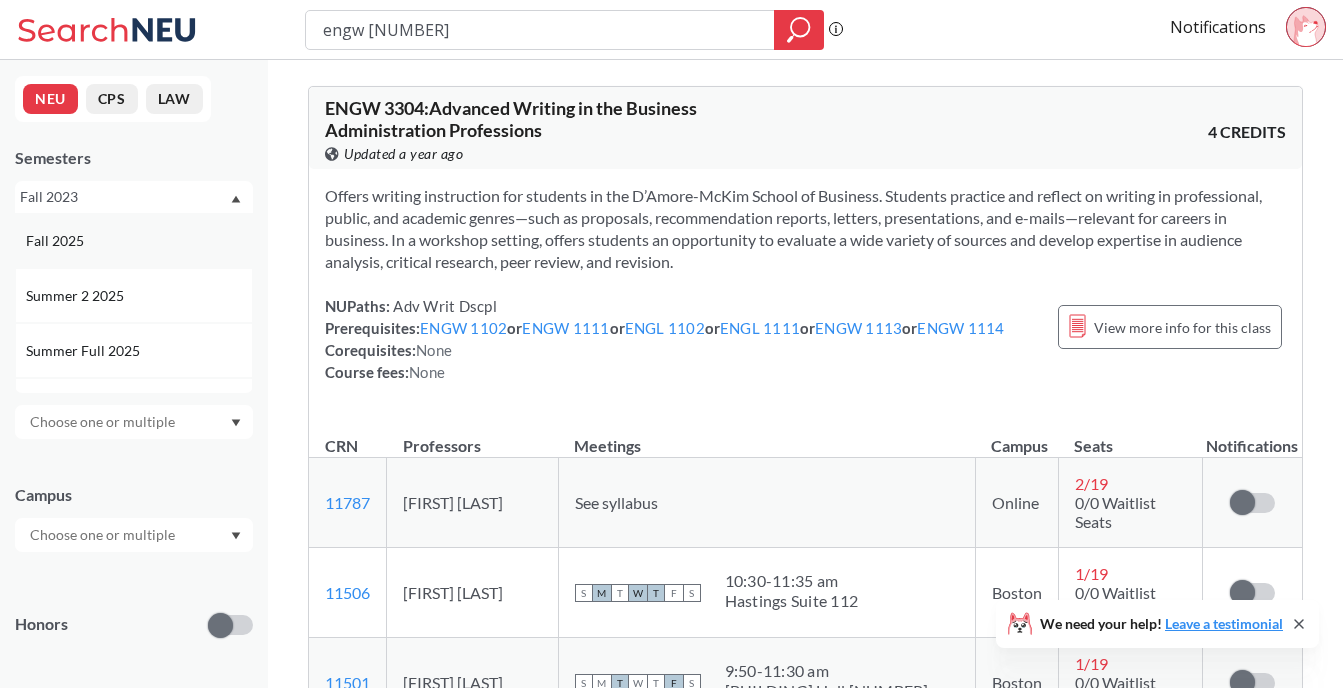 click on "Fall 2025" at bounding box center [134, 240] 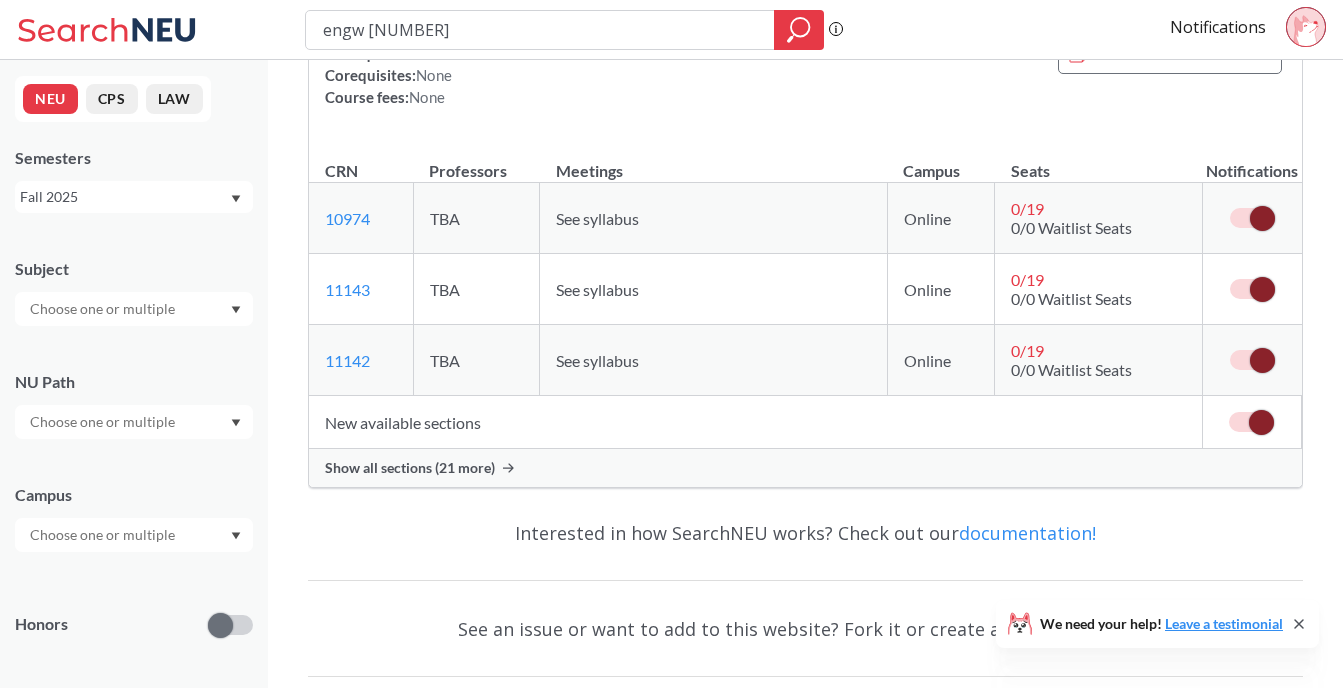 scroll, scrollTop: 286, scrollLeft: 0, axis: vertical 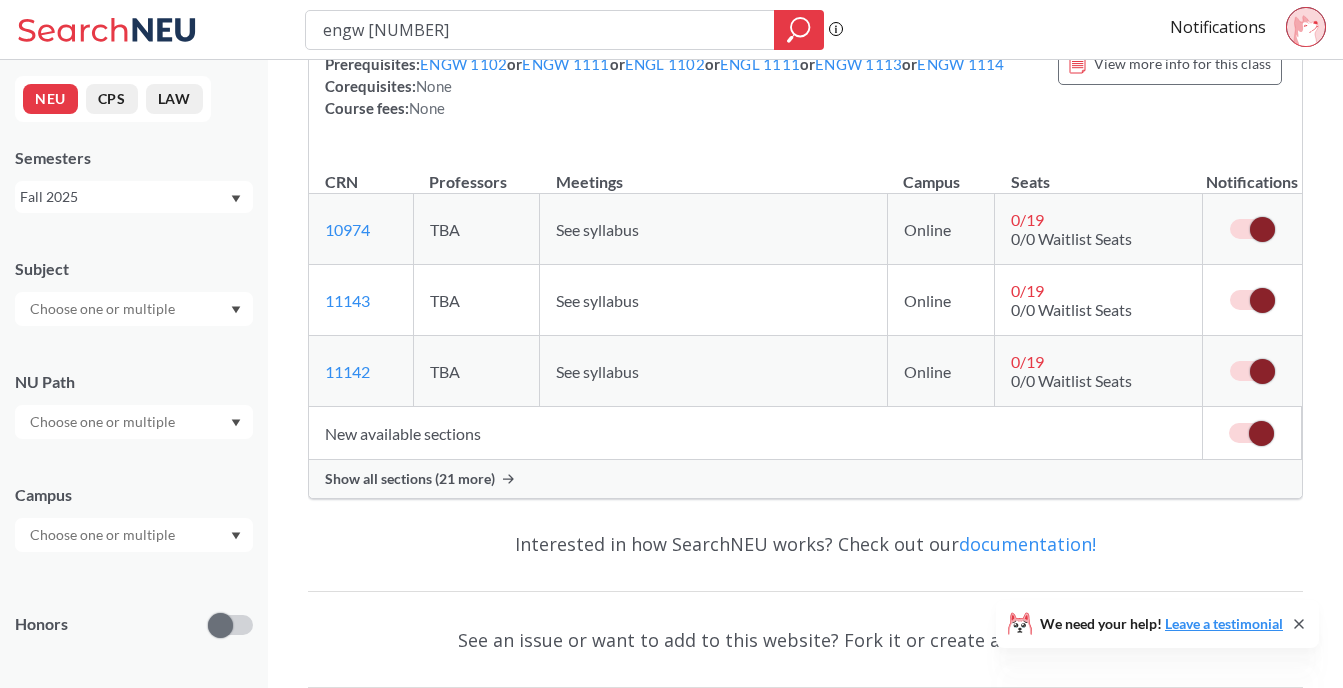 click on "Show all sections (21 more)" at bounding box center [410, 479] 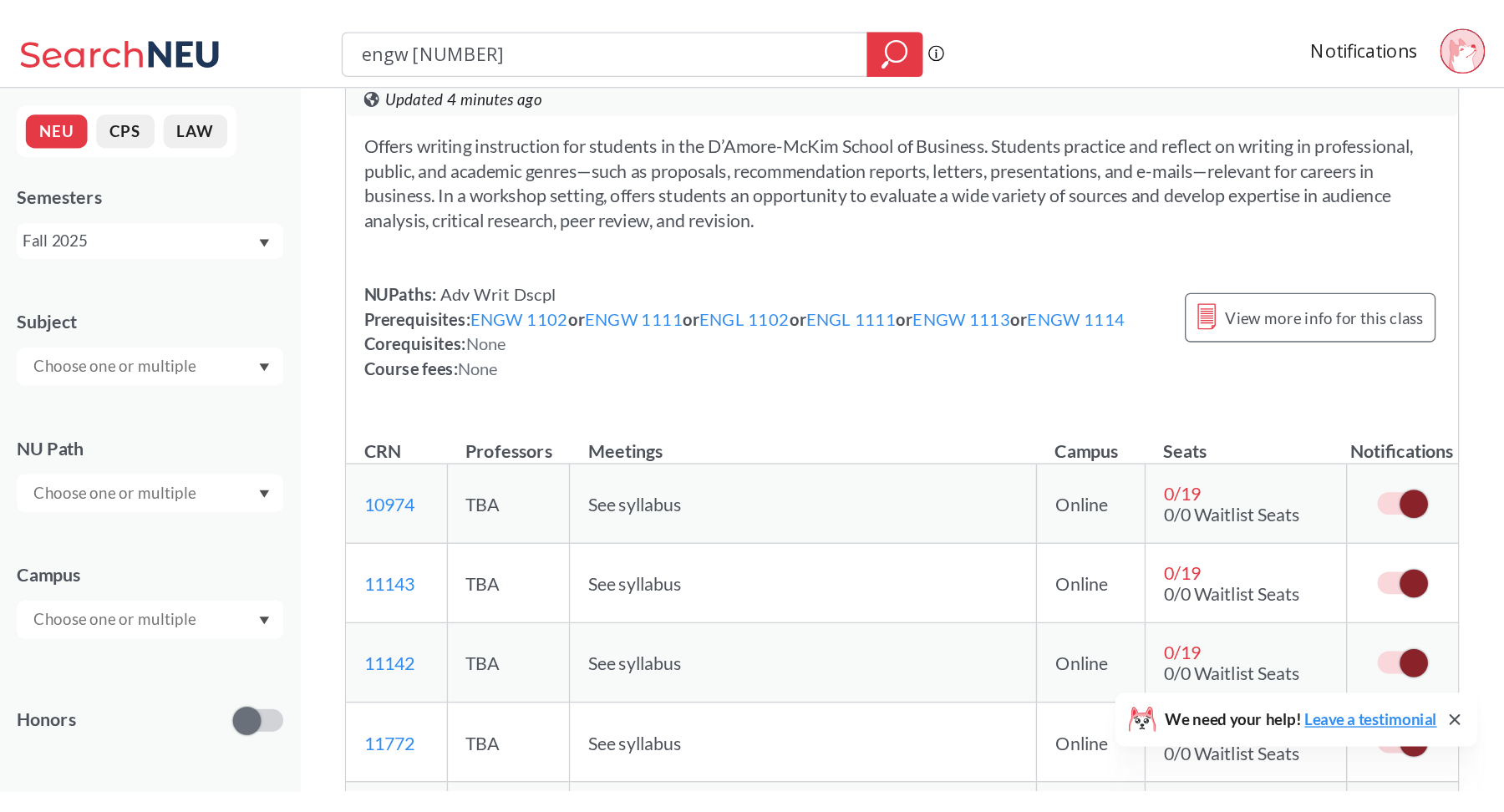 scroll, scrollTop: 0, scrollLeft: 0, axis: both 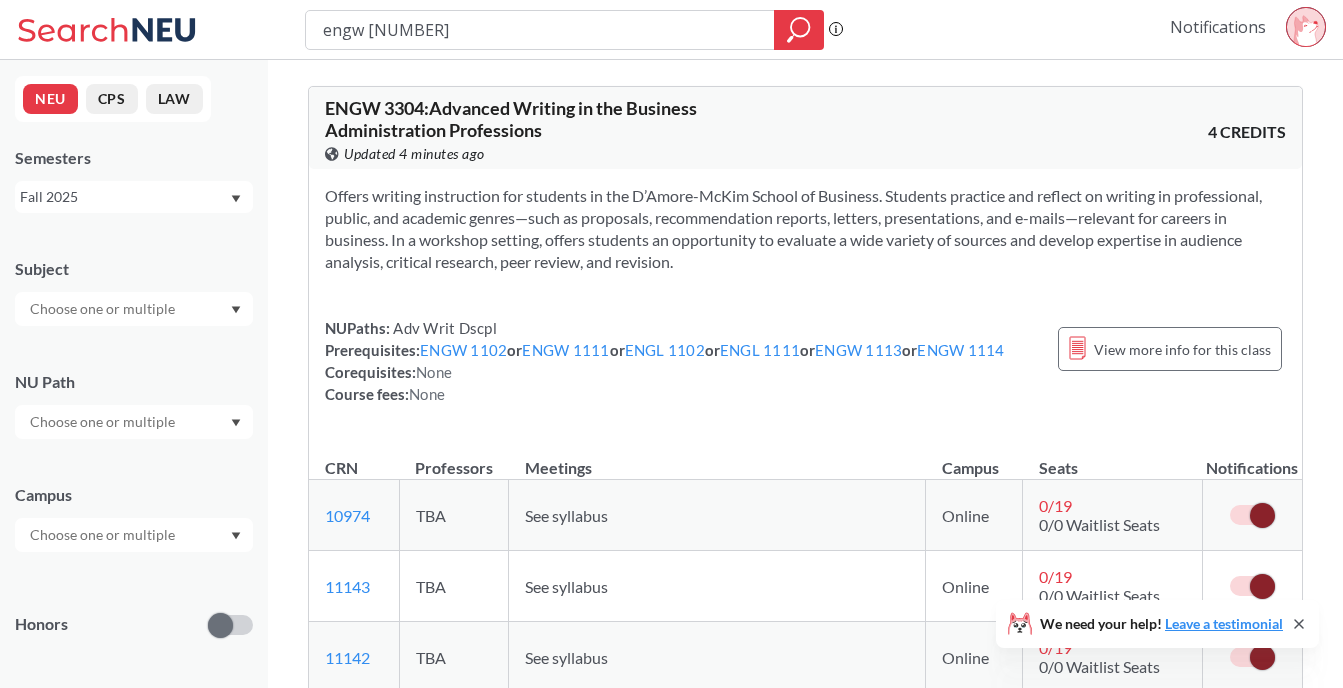 click on "Notifications" at bounding box center [1218, 27] 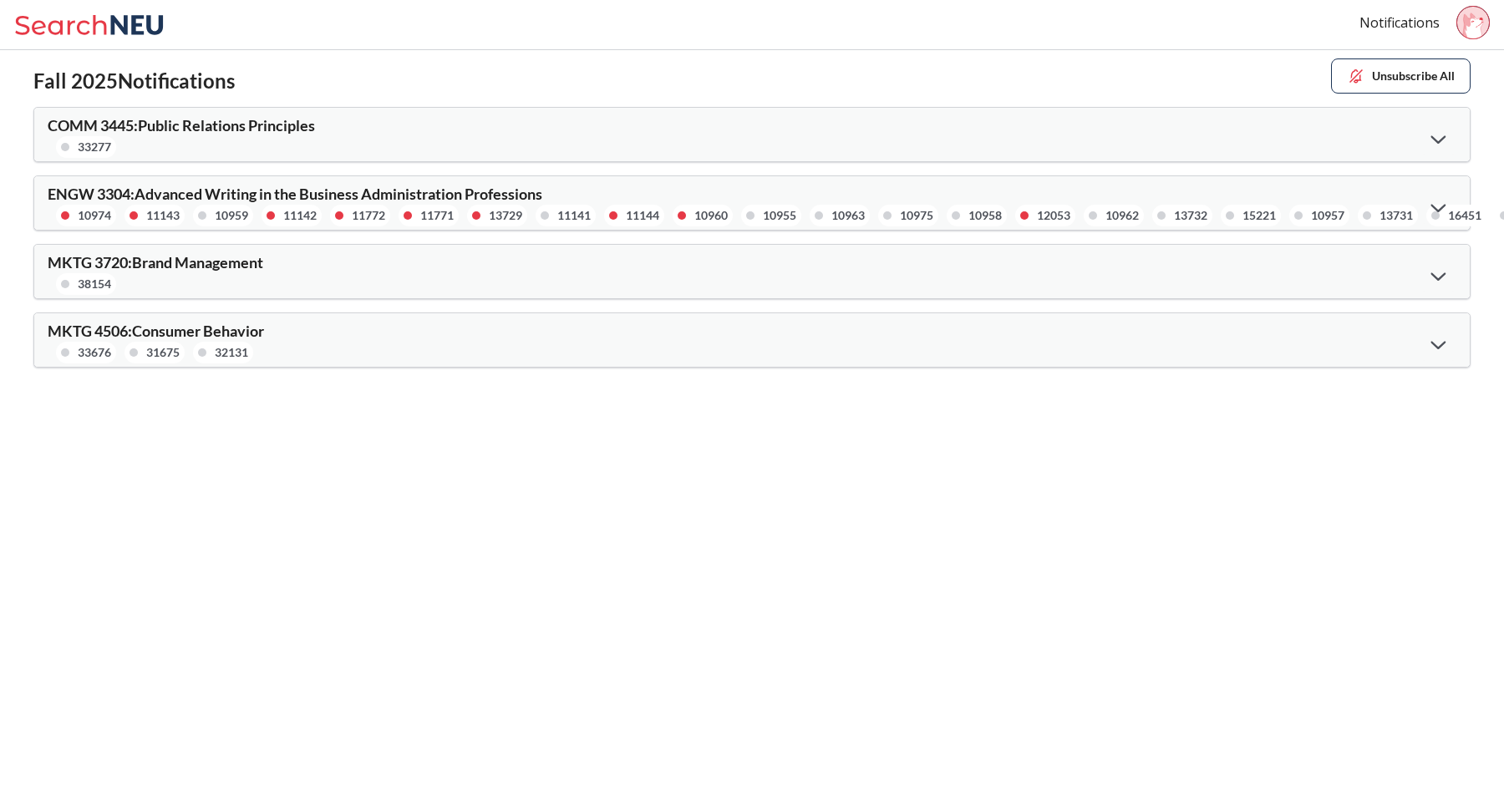 click at bounding box center (1438, 206) 